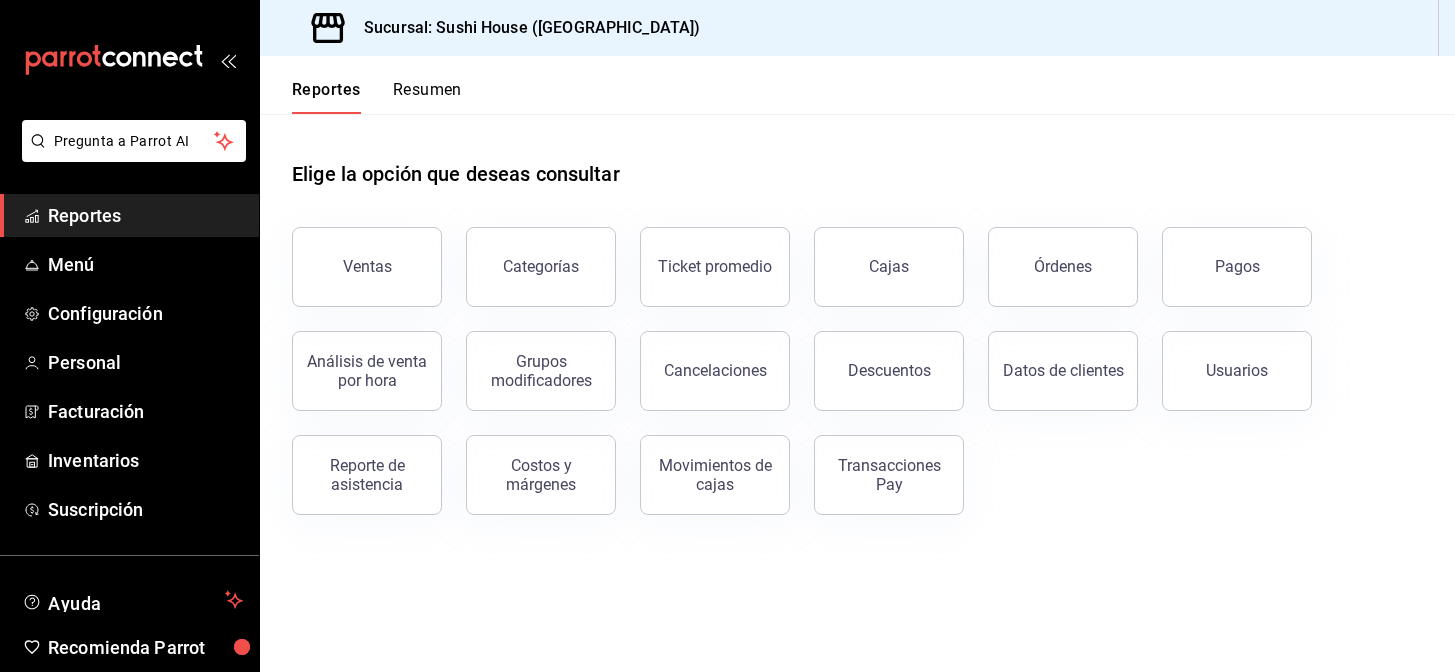 click on "Reportes" at bounding box center (326, 97) 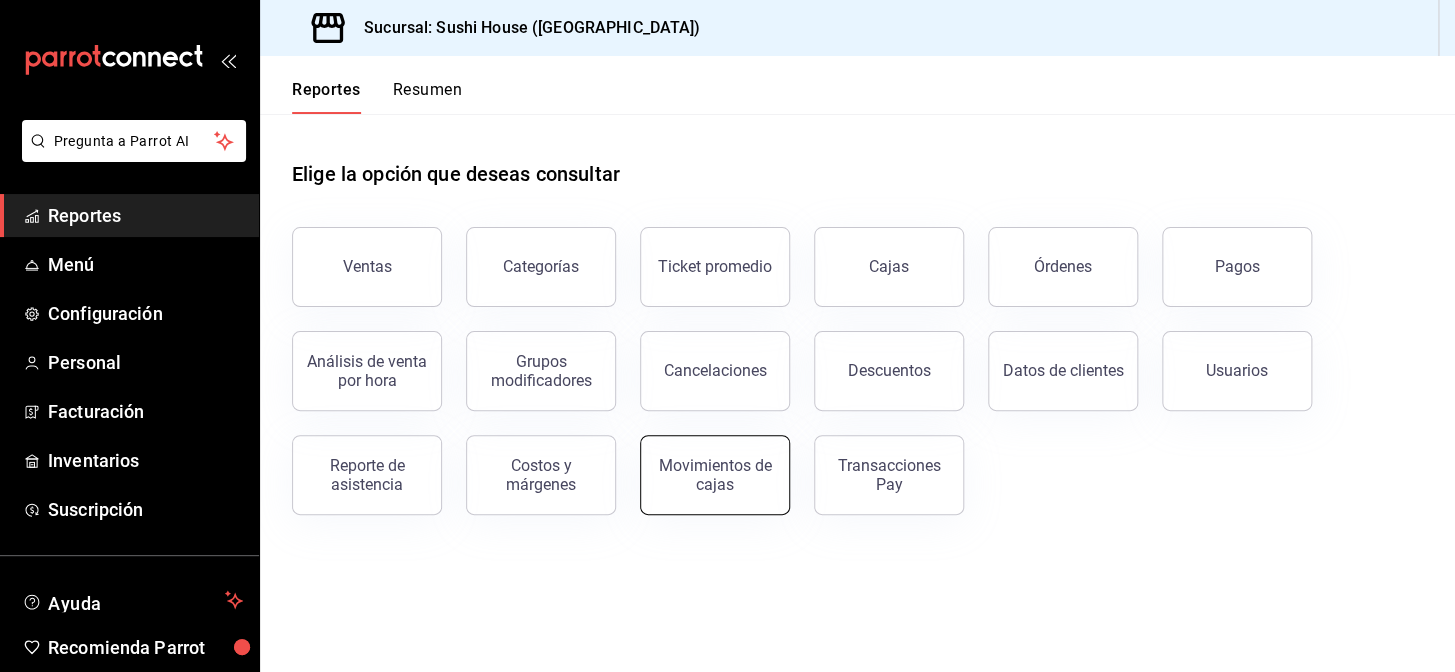 click on "Movimientos de cajas" at bounding box center [715, 475] 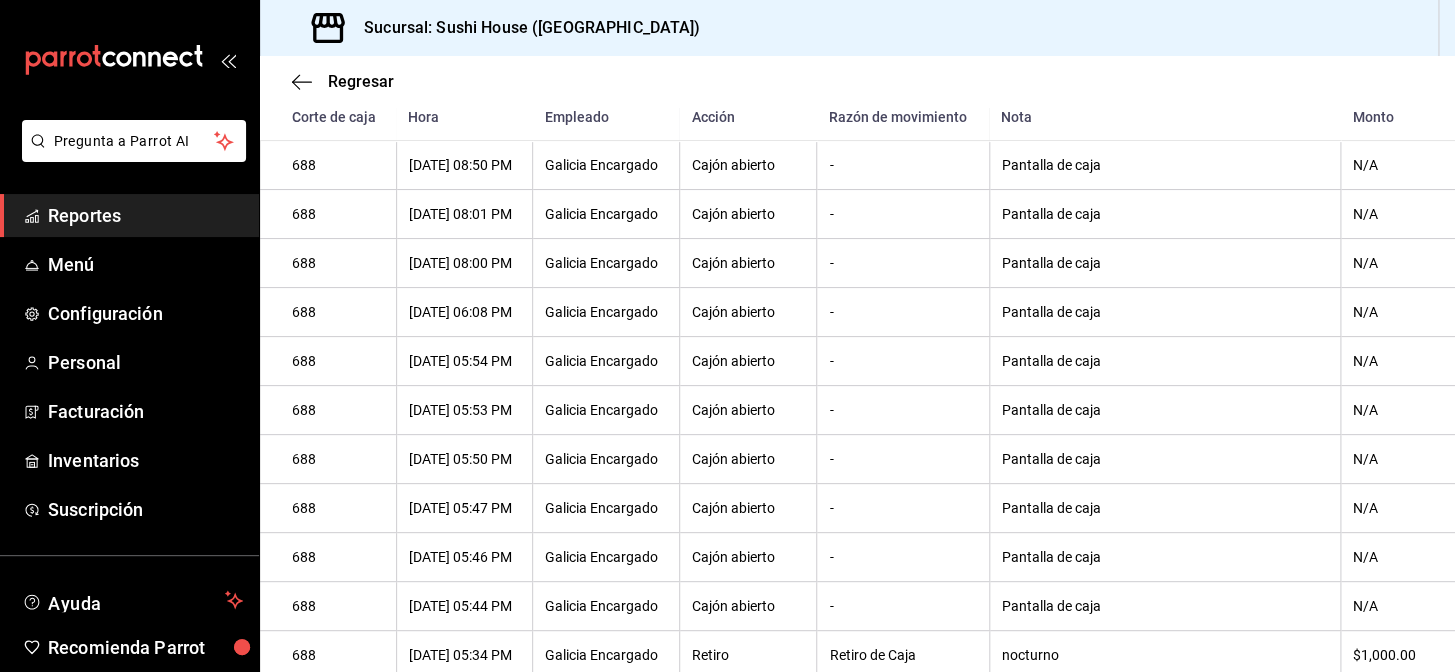 scroll, scrollTop: 0, scrollLeft: 0, axis: both 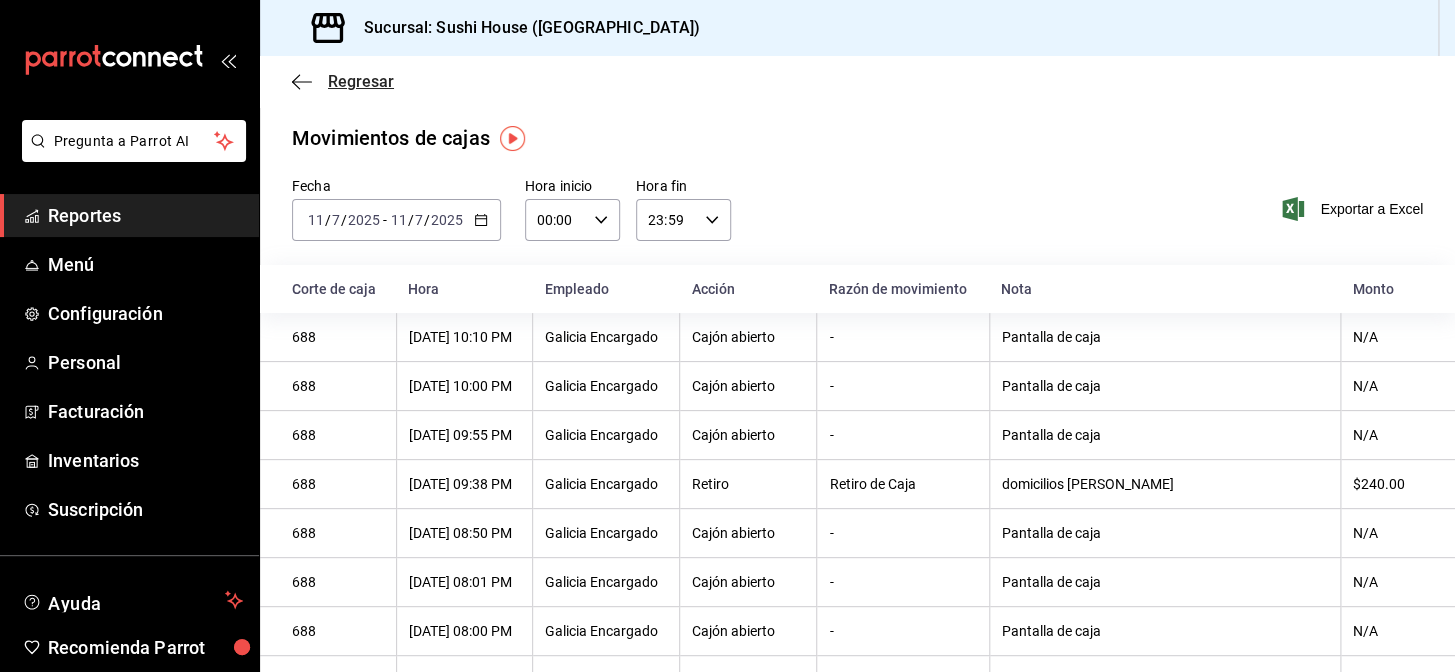 click on "Regresar" at bounding box center [361, 81] 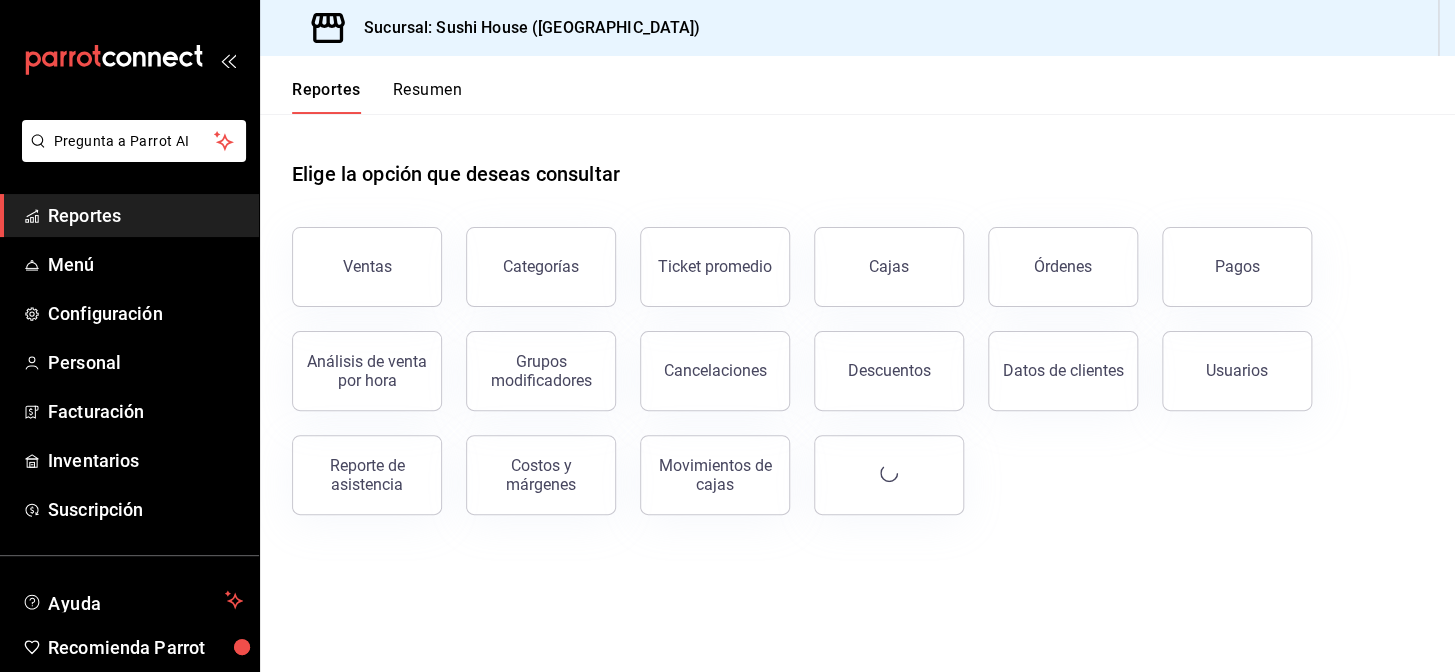 click on "Reportes Resumen" at bounding box center (857, 85) 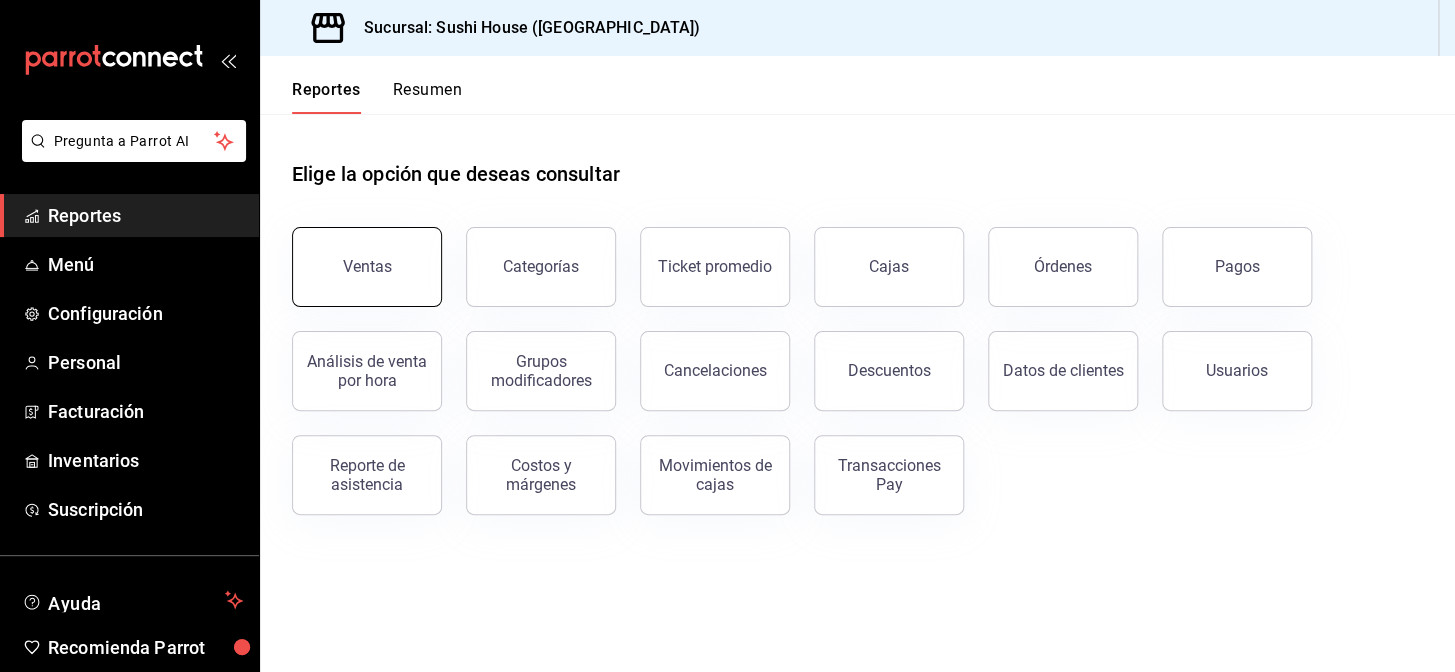 click on "Ventas" at bounding box center (367, 266) 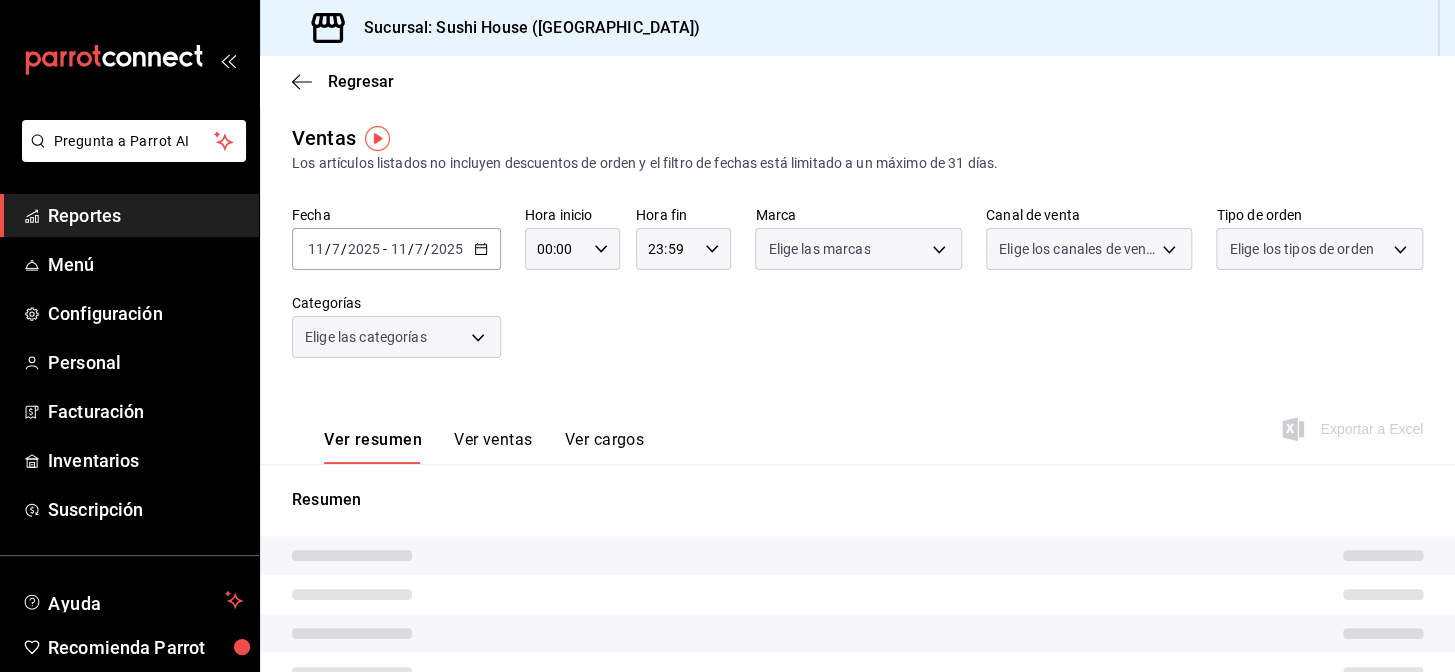 click on "Elige las marcas" at bounding box center [819, 249] 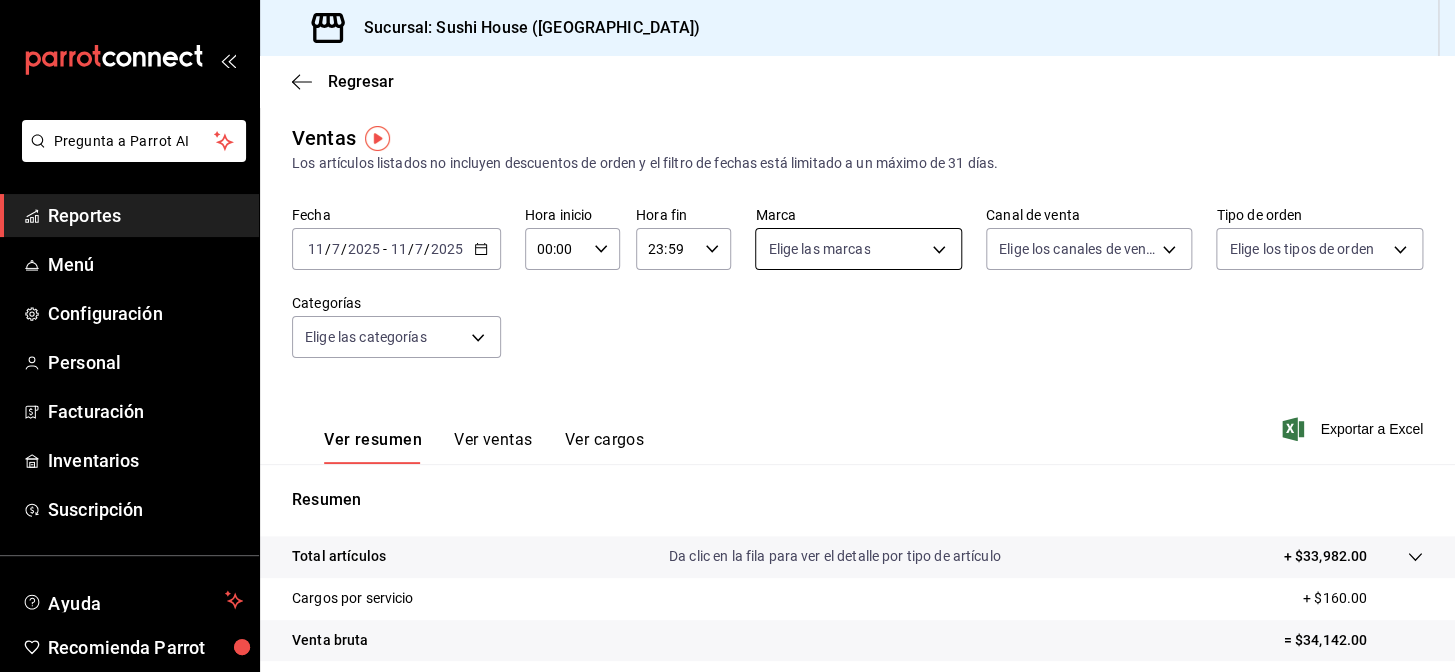 click on "Pregunta a Parrot AI Reportes   Menú   Configuración   Personal   Facturación   Inventarios   Suscripción   Ayuda Recomienda Parrot   Galicia Encargado   Sugerir nueva función   Sucursal: Sushi House ([GEOGRAPHIC_DATA]) Regresar Ventas Los artículos listados no incluyen descuentos de orden y el filtro de fechas está limitado a un máximo de 31 días. Fecha [DATE] [DATE] - [DATE] [DATE] Hora inicio 00:00 Hora inicio Hora fin 23:59 Hora fin Marca Elige las marcas Canal de venta Elige los canales de venta Tipo de orden Elige los tipos de orden Categorías Elige las categorías Ver resumen Ver ventas Ver cargos Exportar a Excel Resumen Total artículos Da clic en la fila para ver el detalle por tipo de artículo + $33,982.00 Cargos por servicio + $160.00 Venta bruta = $34,142.00 Descuentos totales - $5,422.15 Certificados de regalo - $0.00 Venta total = $28,719.85 Impuestos - $3,961.36 Venta neta = $24,758.49 Pregunta a Parrot AI Reportes   Menú   Configuración   Personal   Facturación" at bounding box center (727, 336) 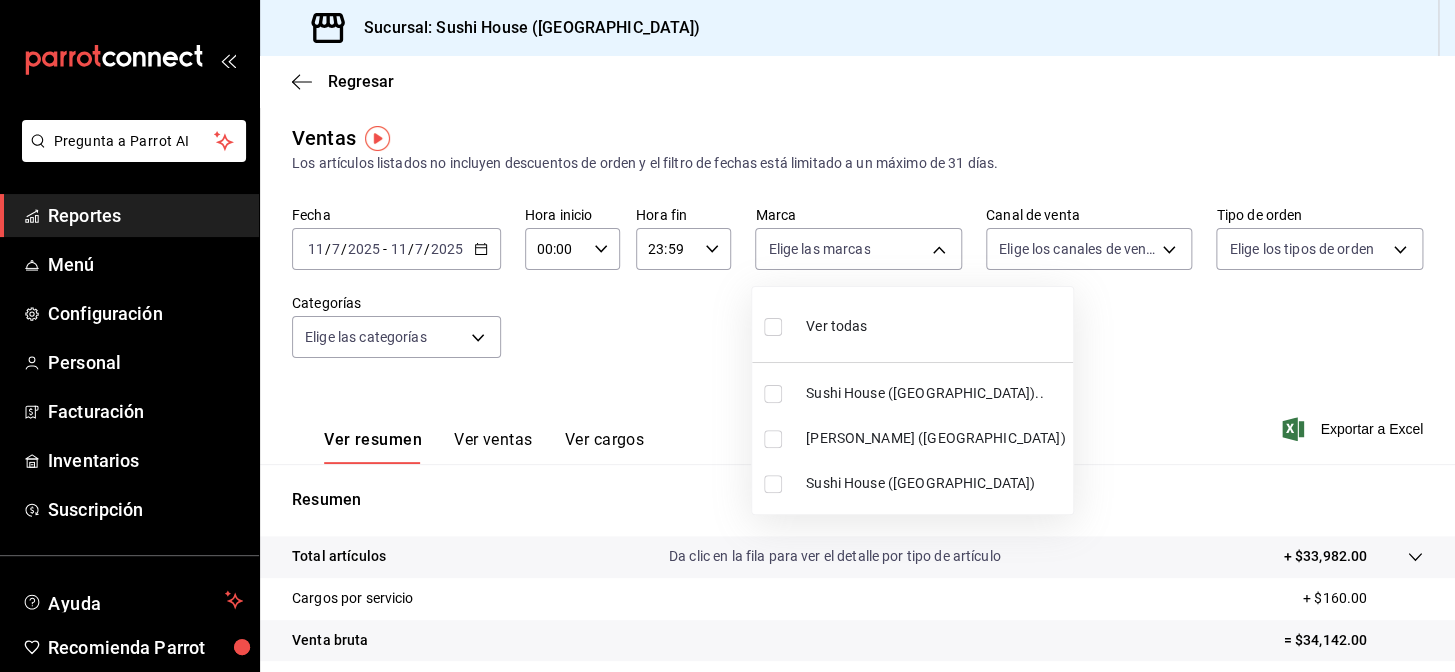 drag, startPoint x: 831, startPoint y: 374, endPoint x: 840, endPoint y: 405, distance: 32.280025 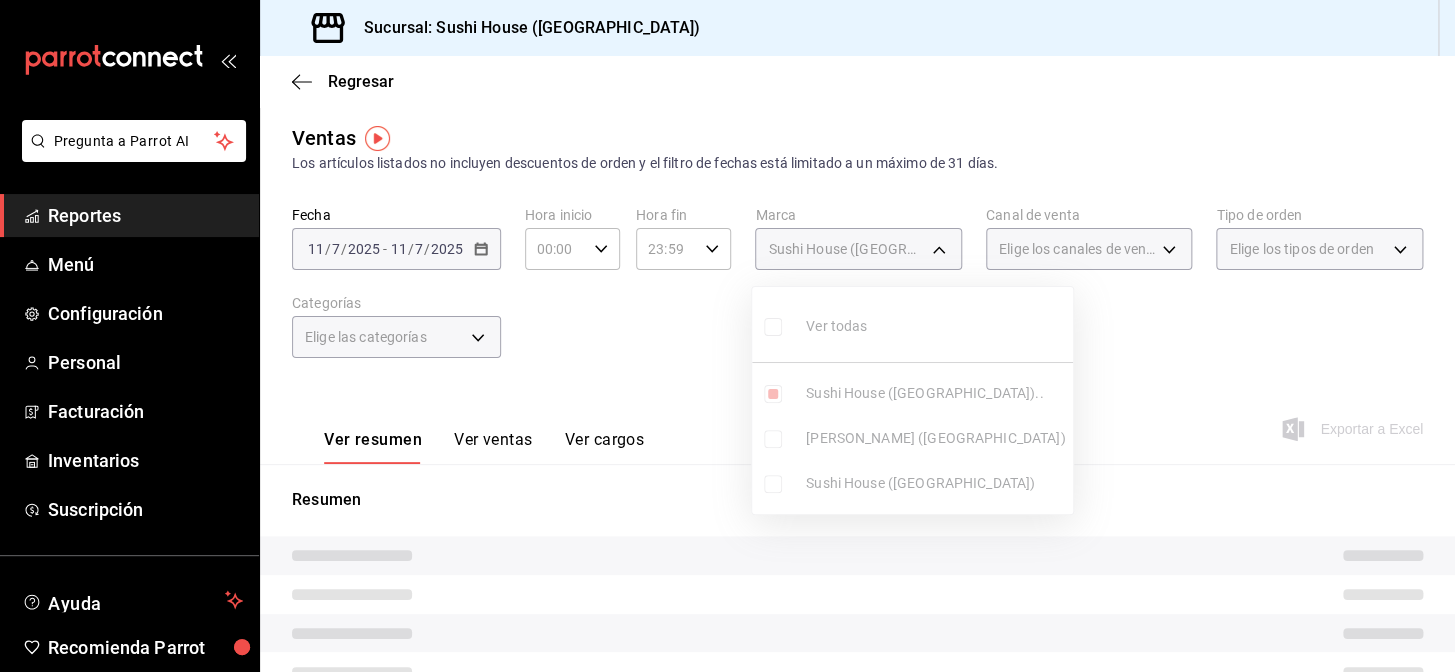click on "Sushi House ([GEOGRAPHIC_DATA])" at bounding box center [935, 483] 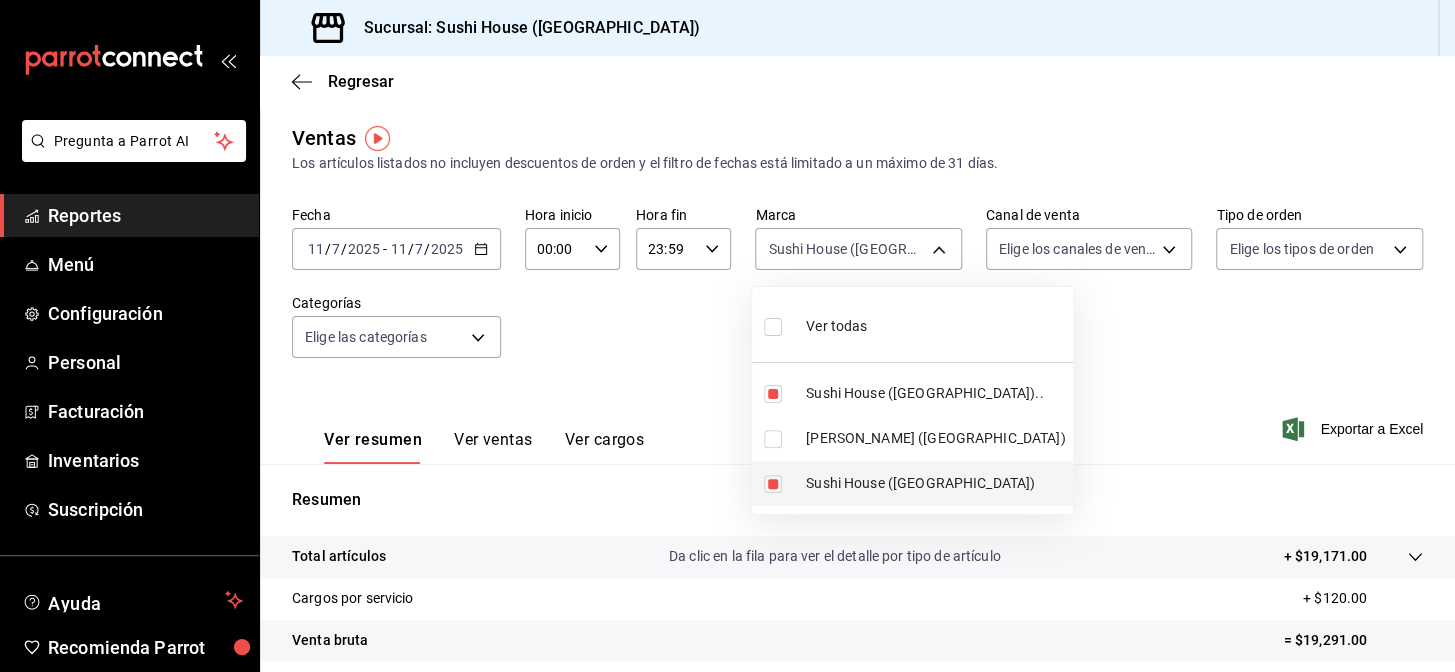 type on "7dc1bbcc-c854-438a-98a7-f6be28febd34,fc9d632e-e170-447e-9cd5-70bd0bb3e59f" 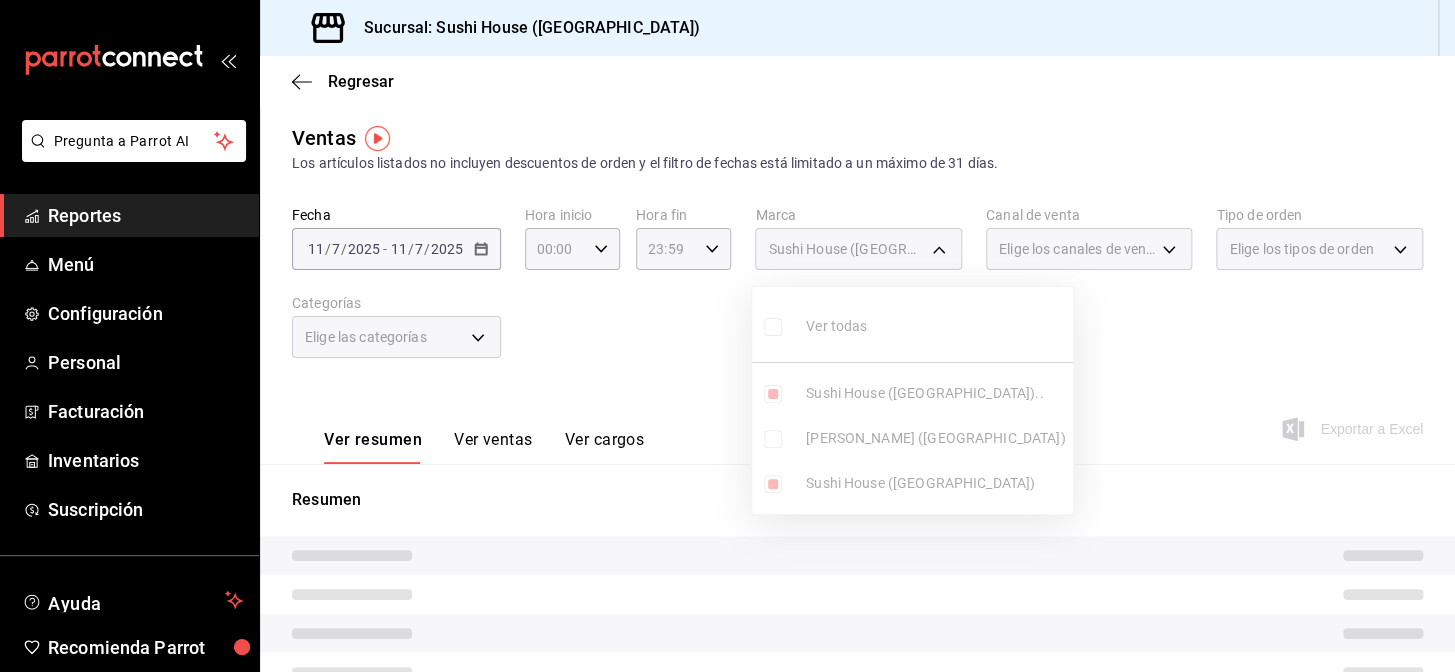 click at bounding box center (727, 336) 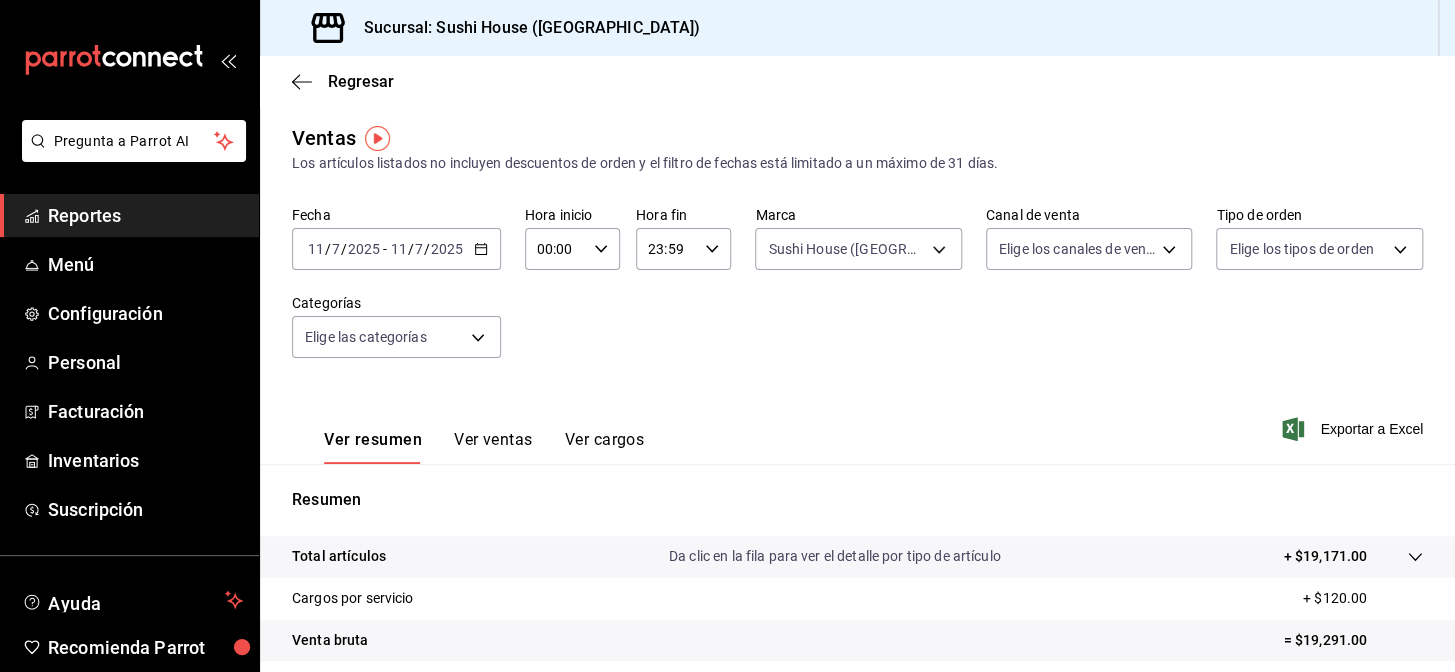 click on "Pregunta a Parrot AI Reportes   Menú   Configuración   Personal   Facturación   Inventarios   Suscripción   Ayuda Recomienda Parrot   Galicia Encargado   Sugerir nueva función   Sucursal: Sushi House ([GEOGRAPHIC_DATA]) Regresar Ventas Los artículos listados no incluyen descuentos de orden y el filtro de fechas está limitado a un máximo de 31 días. Fecha [DATE] [DATE] - [DATE] [DATE] Hora inicio 00:00 Hora inicio Hora fin 23:59 Hora fin Marca Sushi House ([GEOGRAPHIC_DATA]).., [GEOGRAPHIC_DATA] ([GEOGRAPHIC_DATA]) 7dc1bbcc-c854-438a-98a7-f6be28febd34,fc9d632e-e170-447e-9cd5-70bd0bb3e59f Canal de venta Elige los canales de venta Tipo de orden Elige los tipos de orden Categorías Elige las categorías Ver resumen Ver ventas Ver cargos Exportar a Excel Resumen Total artículos Da clic en la fila para ver el detalle por tipo de artículo + $19,171.00 Cargos por servicio + $120.00 Venta bruta = $19,291.00 Descuentos totales - $3,968.30 Certificados de regalo - $0.00 Venta total = $15,322.70 Impuestos - $2,113.48" at bounding box center (727, 336) 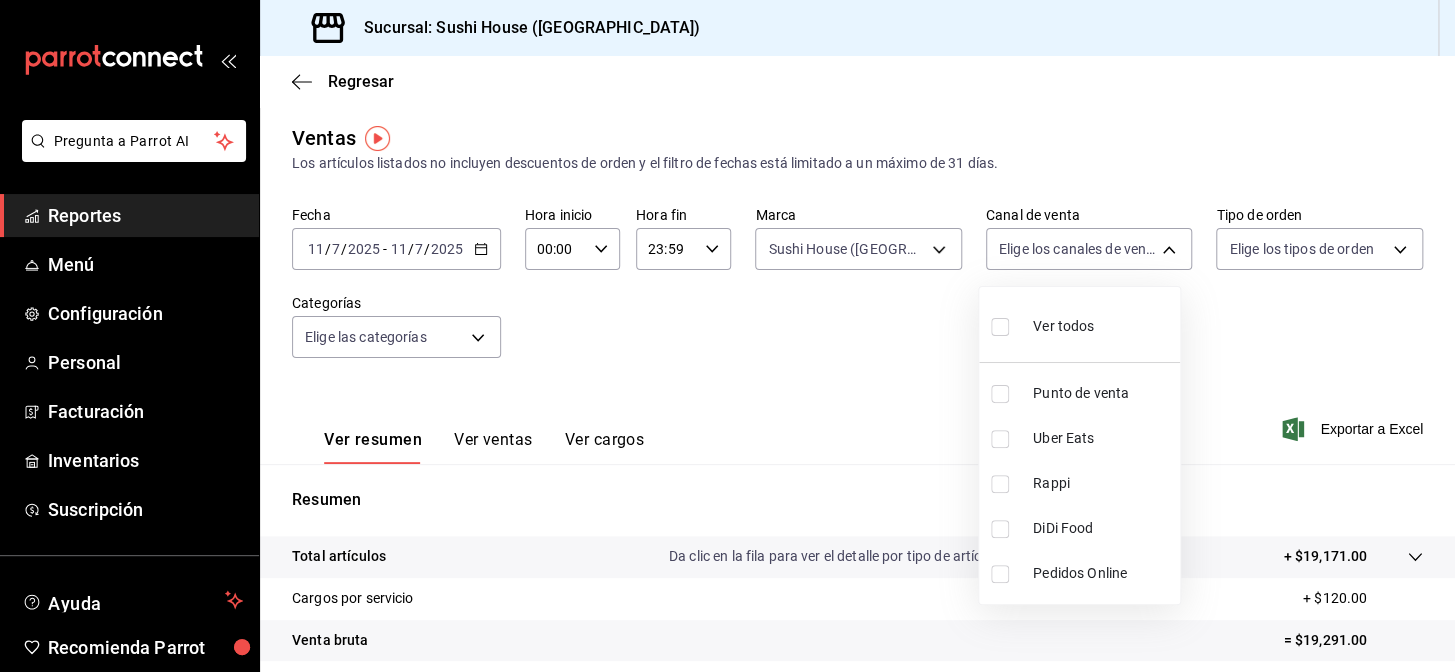 click on "Rappi" at bounding box center [1102, 483] 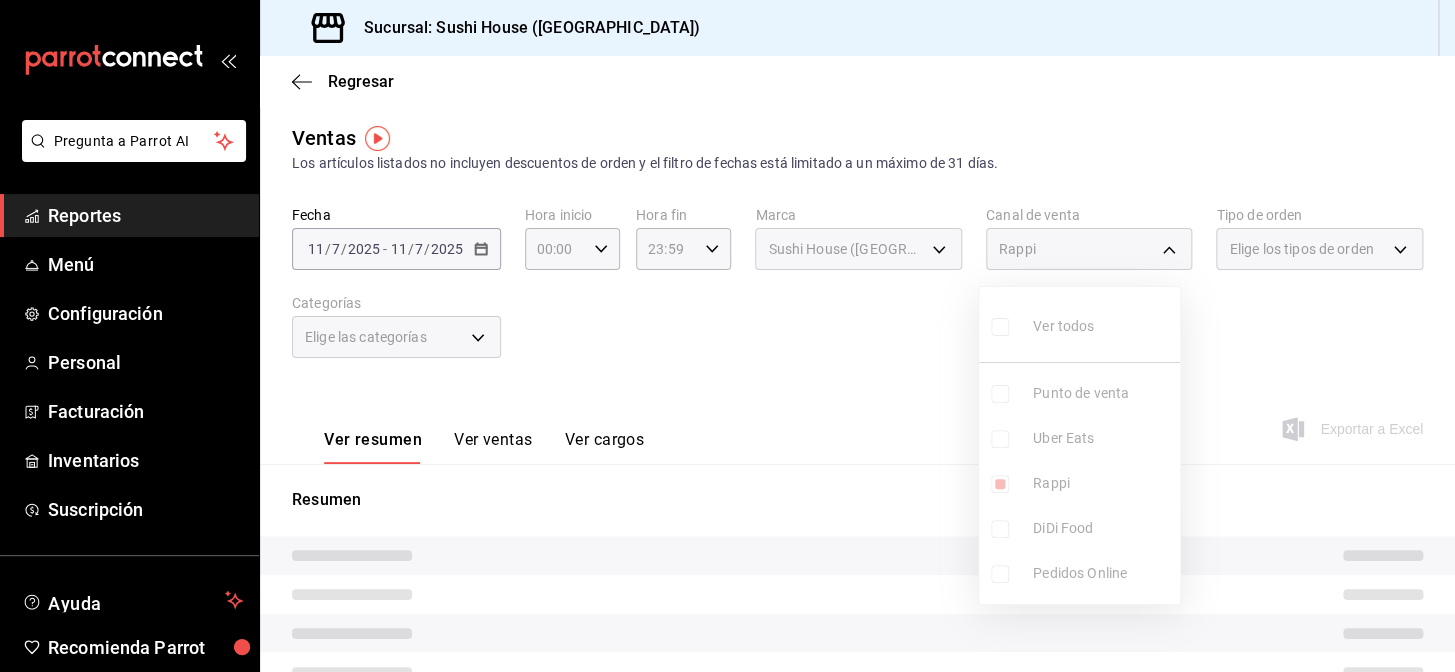 click at bounding box center (727, 336) 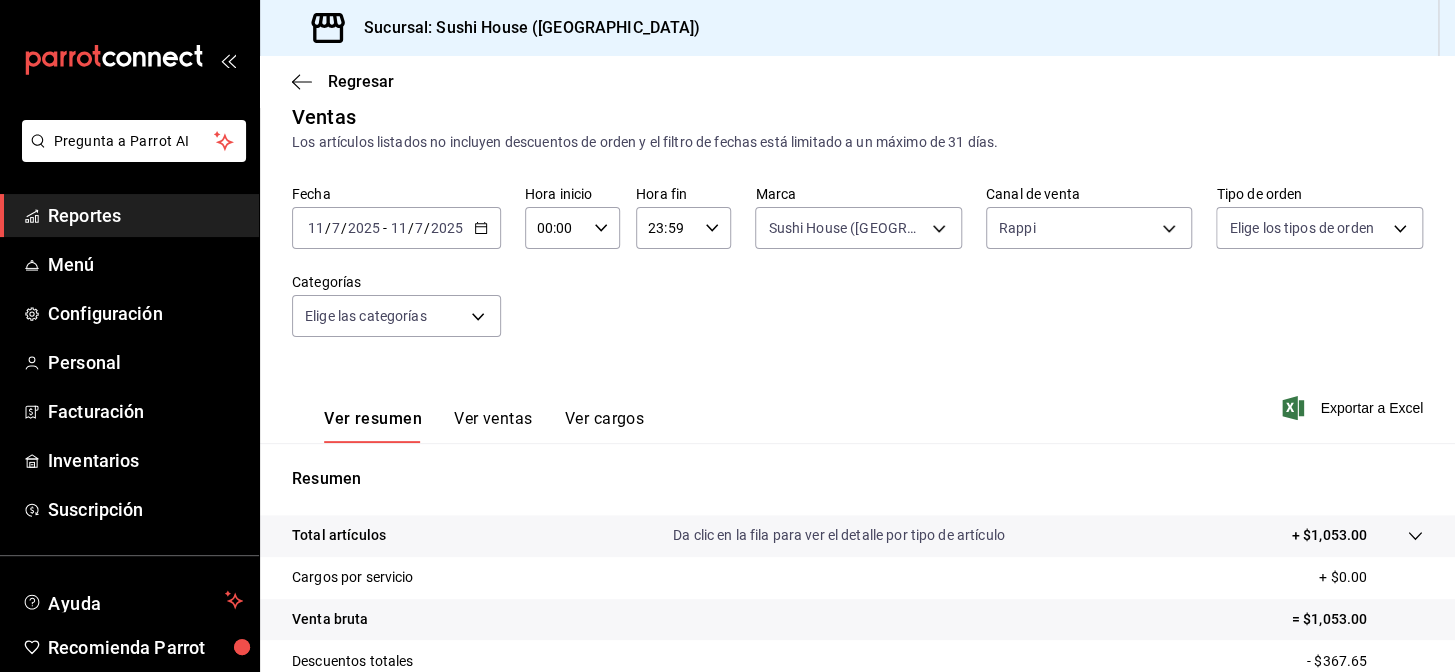 scroll, scrollTop: 13, scrollLeft: 0, axis: vertical 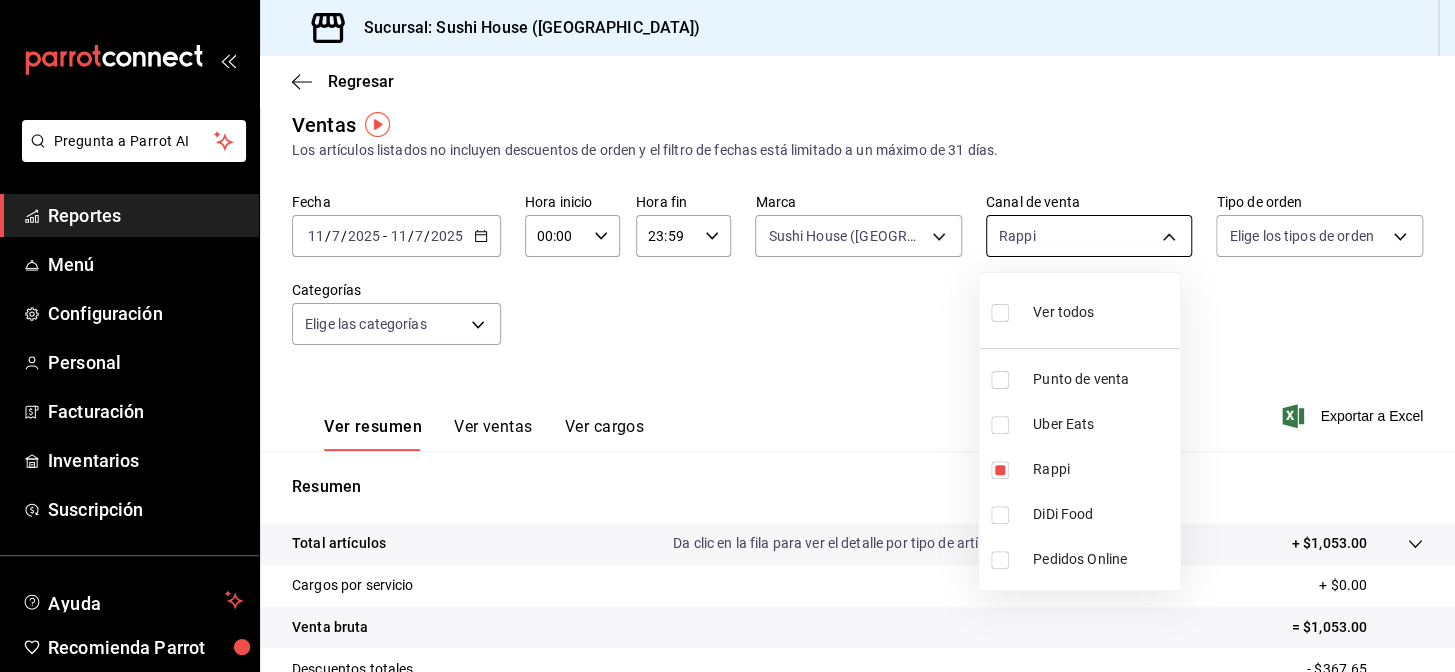 click on "Pregunta a Parrot AI Reportes   Menú   Configuración   Personal   Facturación   Inventarios   Suscripción   Ayuda Recomienda Parrot   Galicia Encargado   Sugerir nueva función   Sucursal: Sushi House ([GEOGRAPHIC_DATA]) Regresar Ventas Los artículos listados no incluyen descuentos de orden y el filtro de fechas está limitado a un máximo de 31 días. Fecha [DATE] [DATE] - [DATE] [DATE] Hora inicio 00:00 Hora inicio Hora fin 23:59 Hora fin Marca Sushi House ([GEOGRAPHIC_DATA]).., [GEOGRAPHIC_DATA] ([GEOGRAPHIC_DATA]) 7dc1bbcc-c854-438a-98a7-f6be28febd34,fc9d632e-e170-447e-9cd5-70bd0bb3e59f Canal de venta Rappi RAPPI Tipo de orden Elige los tipos de orden Categorías Elige las categorías Ver resumen Ver ventas Ver cargos Exportar a Excel Resumen Total artículos Da clic en la fila para ver el detalle por tipo de artículo + $1,053.00 Cargos por servicio + $0.00 Venta bruta = $1,053.00 Descuentos totales - $367.65 Certificados de regalo - $0.00 Venta total = $685.35 Impuestos - $94.53 Venta neta = $590.82 Reportes" at bounding box center [727, 336] 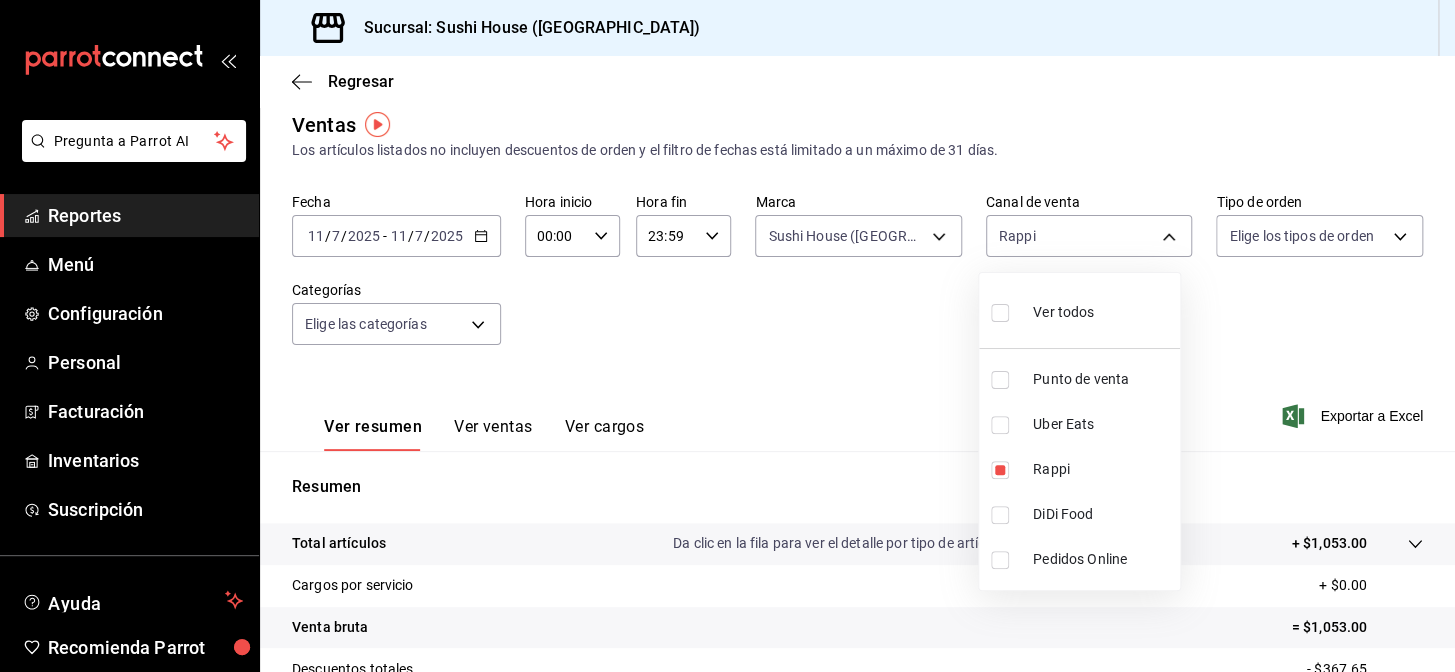 click on "DiDi Food" at bounding box center (1079, 514) 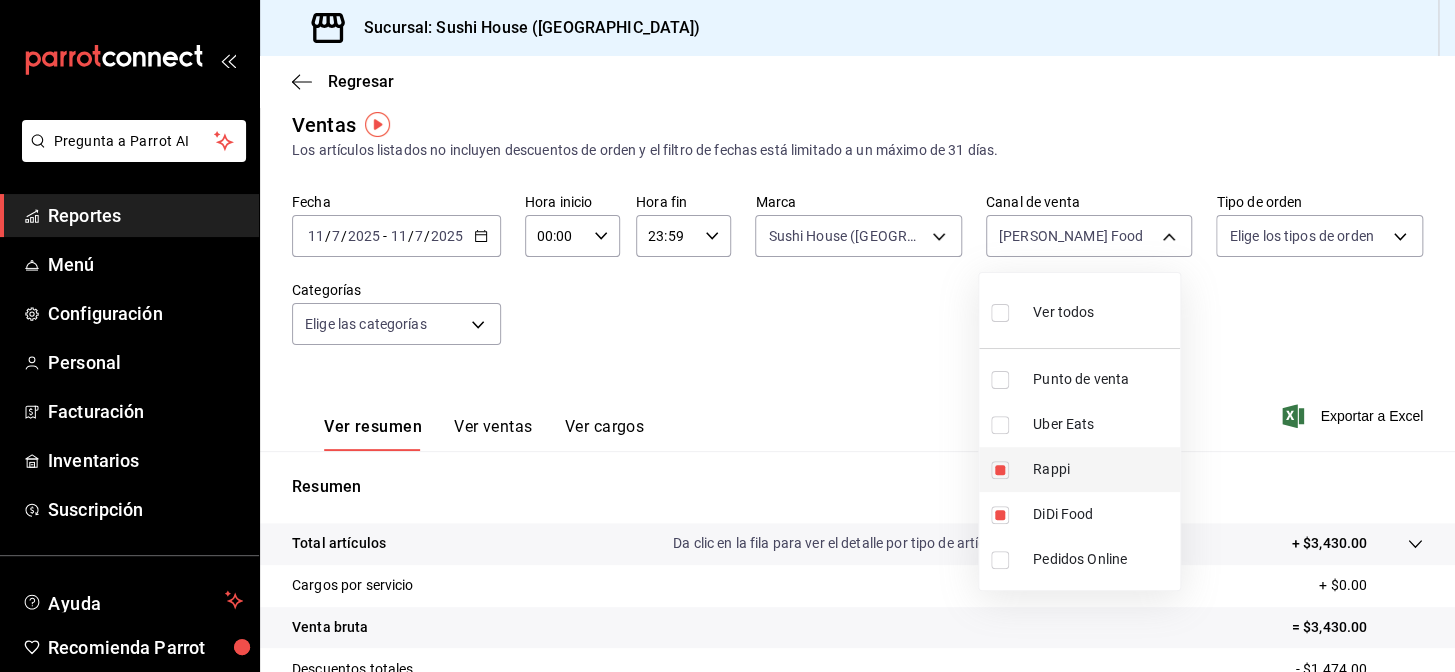 click on "Rappi" at bounding box center (1079, 469) 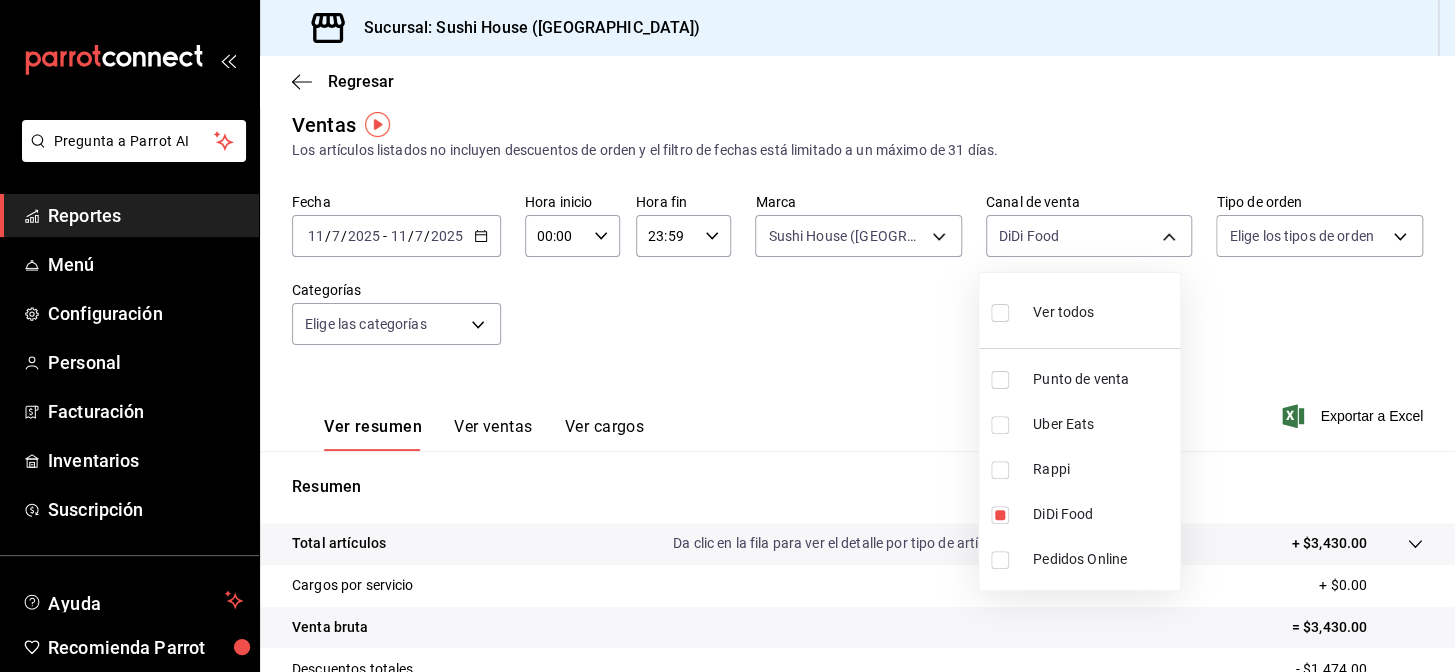type on "DIDI_FOOD" 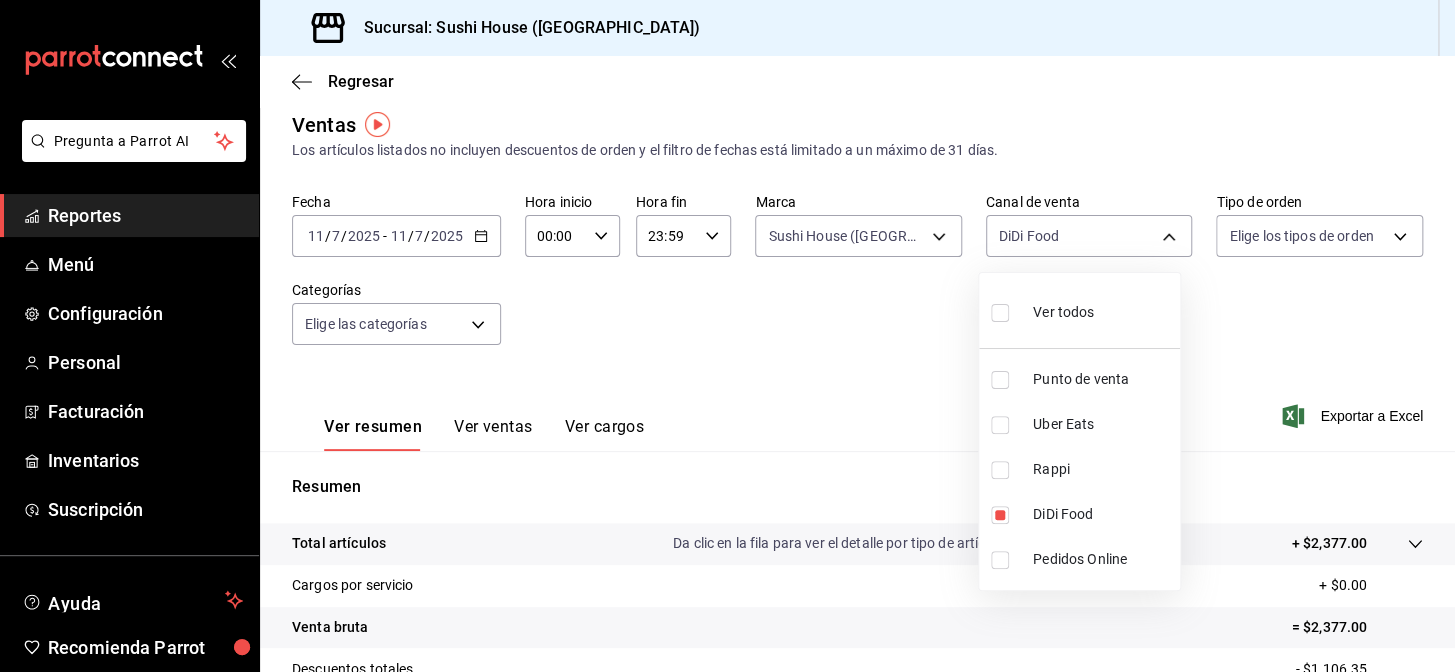 click at bounding box center [727, 336] 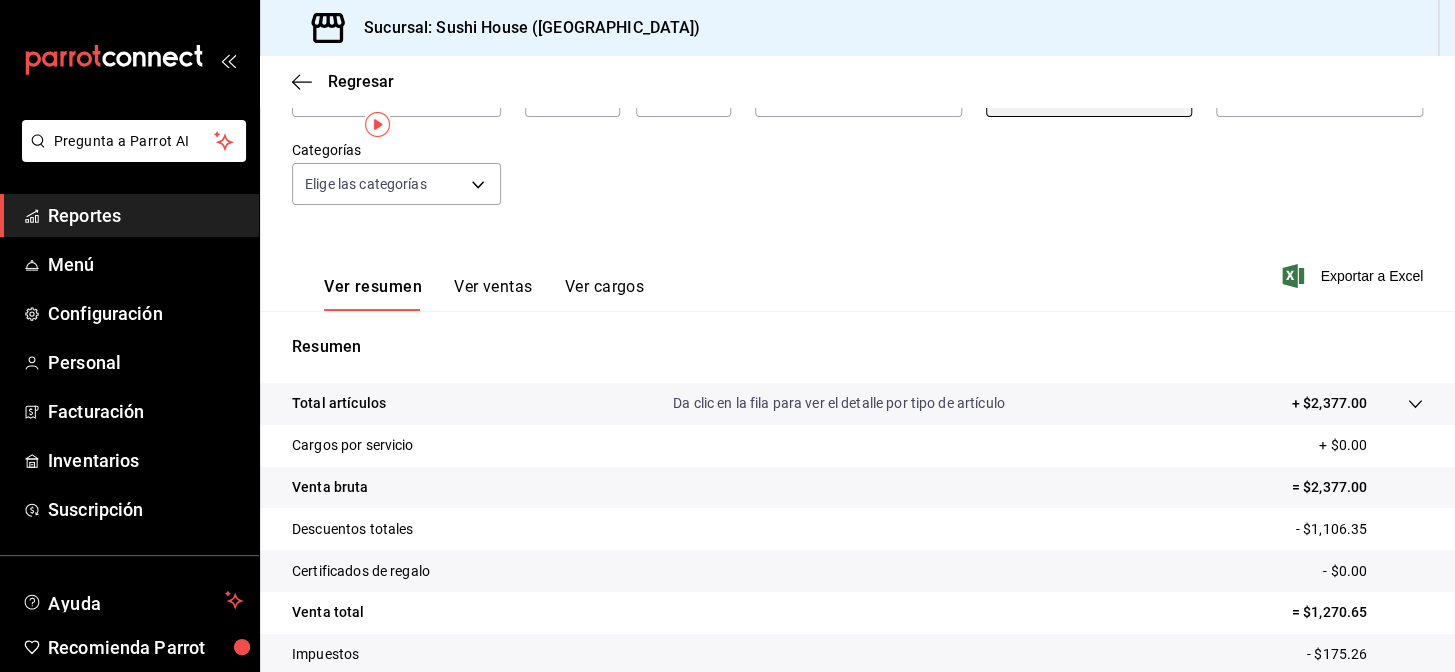 scroll, scrollTop: 286, scrollLeft: 0, axis: vertical 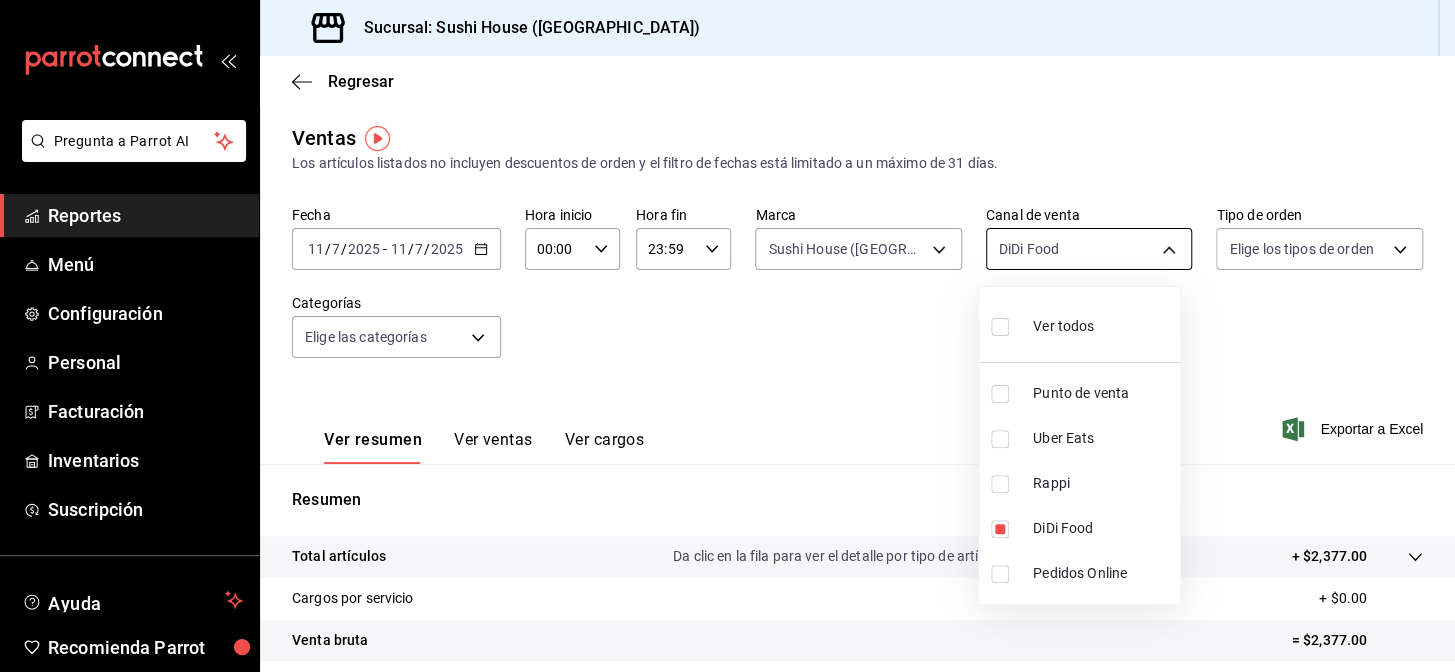 click on "Pregunta a Parrot AI Reportes   Menú   Configuración   Personal   Facturación   Inventarios   Suscripción   Ayuda Recomienda Parrot   Galicia Encargado   Sugerir nueva función   Sucursal: Sushi House ([GEOGRAPHIC_DATA]) Regresar Ventas Los artículos listados no incluyen descuentos de orden y el filtro de fechas está limitado a un máximo de 31 días. Fecha [DATE] [DATE] - [DATE] [DATE] Hora inicio 00:00 Hora inicio Hora fin 23:59 Hora fin Marca Sushi House ([GEOGRAPHIC_DATA]).., [GEOGRAPHIC_DATA] ([GEOGRAPHIC_DATA]) 7dc1bbcc-c854-438a-98a7-f6be28febd34,fc9d632e-e170-447e-9cd5-70bd0bb3e59f Canal de venta DiDi Food DIDI_FOOD Tipo de orden Elige los tipos de orden Categorías Elige las categorías Ver resumen Ver ventas Ver cargos Exportar a Excel Resumen Total artículos Da clic en la fila para ver el detalle por tipo de artículo + $2,377.00 Cargos por servicio + $0.00 Venta bruta = $2,377.00 Descuentos totales - $1,106.35 Certificados de regalo - $0.00 Venta total = $1,270.65 Impuestos - $175.26 Venta neta Reportes" at bounding box center [727, 336] 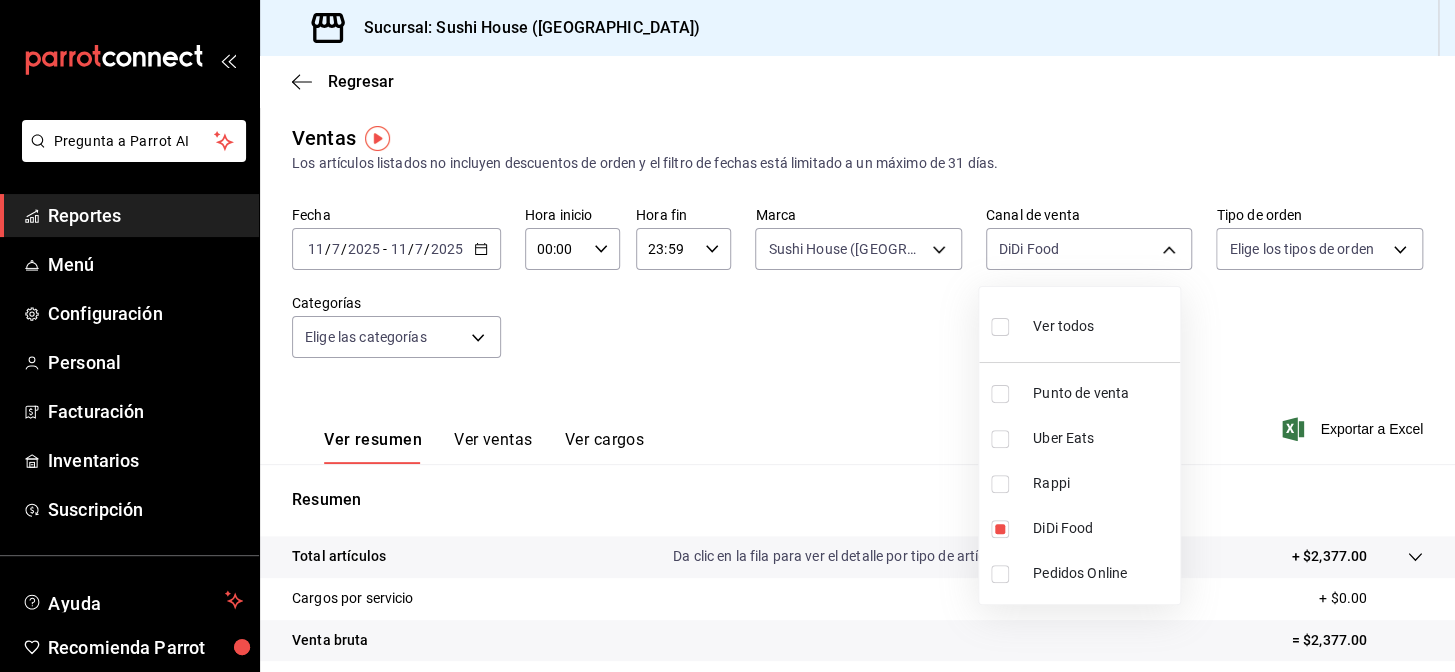 drag, startPoint x: 1089, startPoint y: 441, endPoint x: 1089, endPoint y: 474, distance: 33 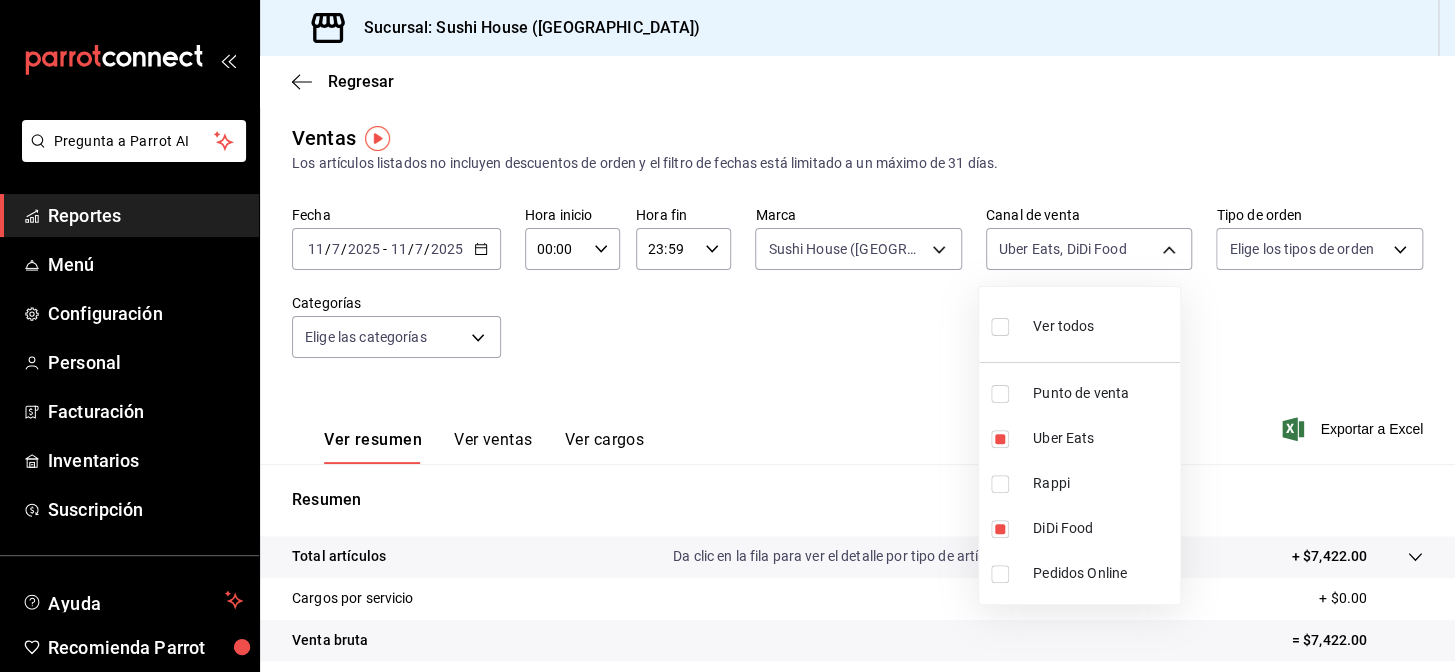 click on "DiDi Food" at bounding box center (1079, 528) 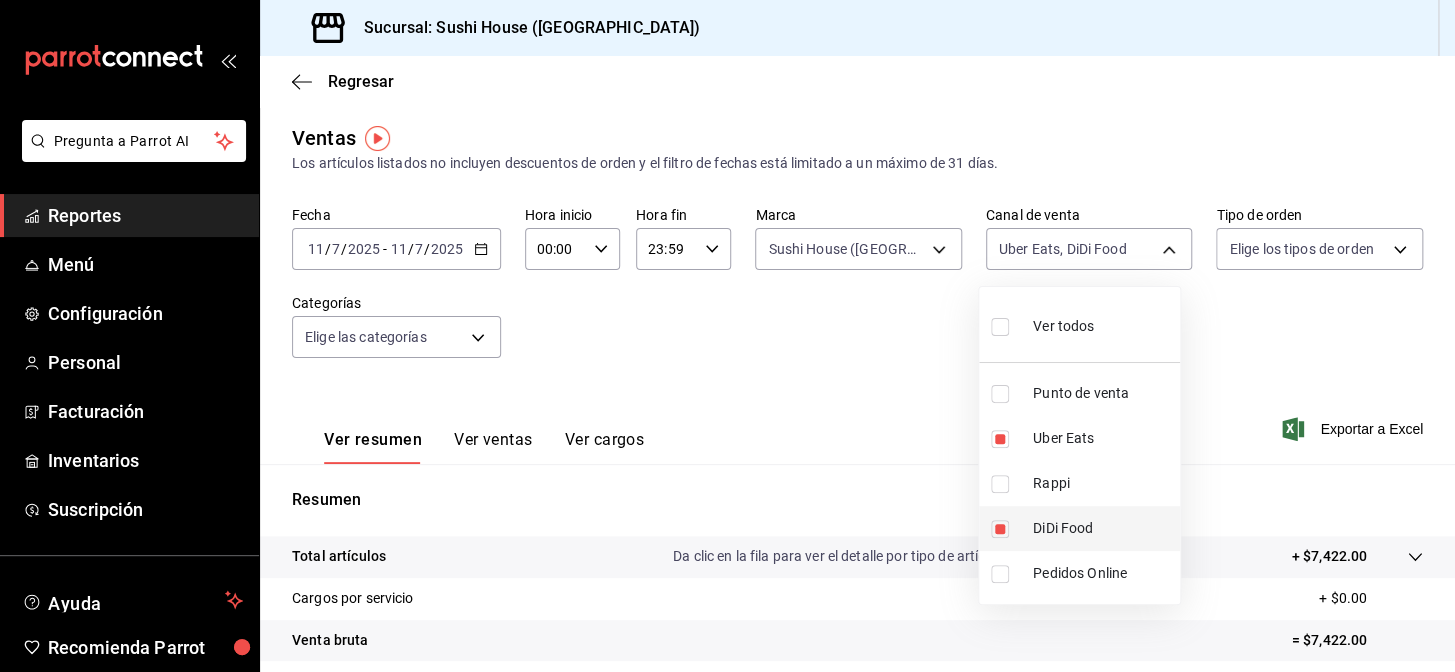 type on "UBER_EATS" 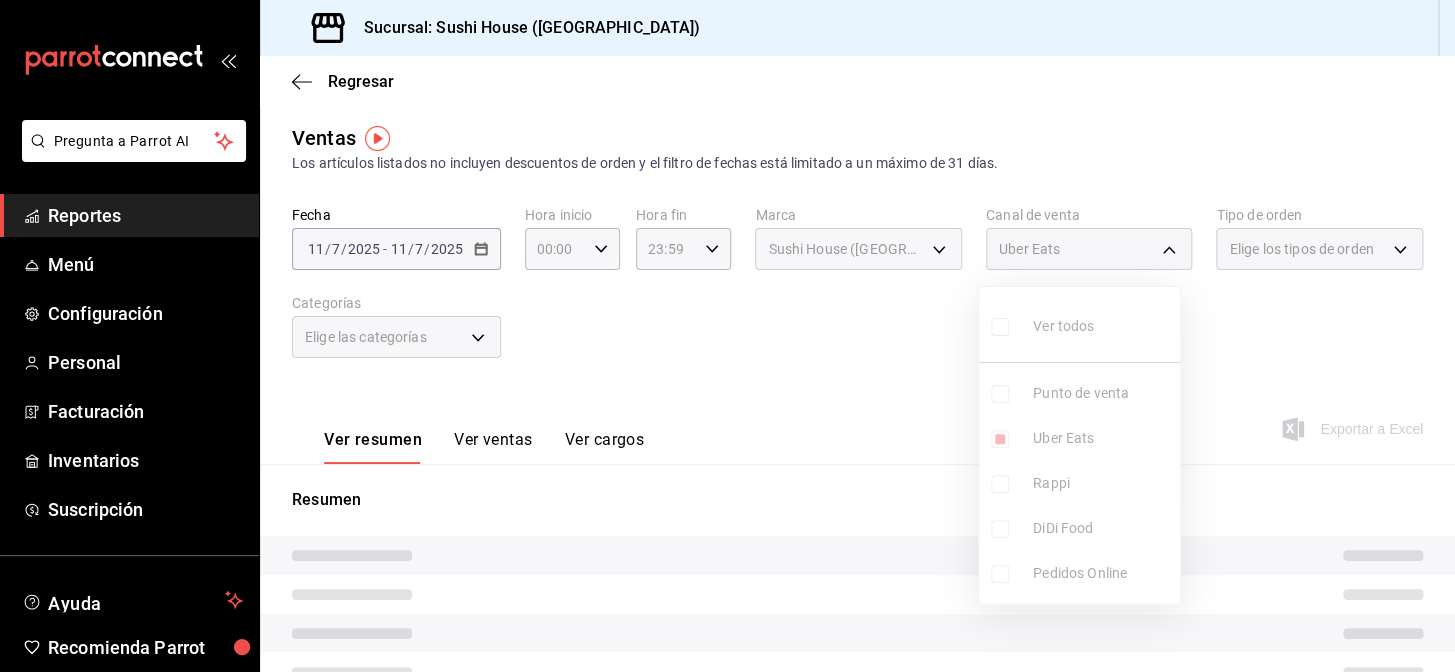 click at bounding box center (727, 336) 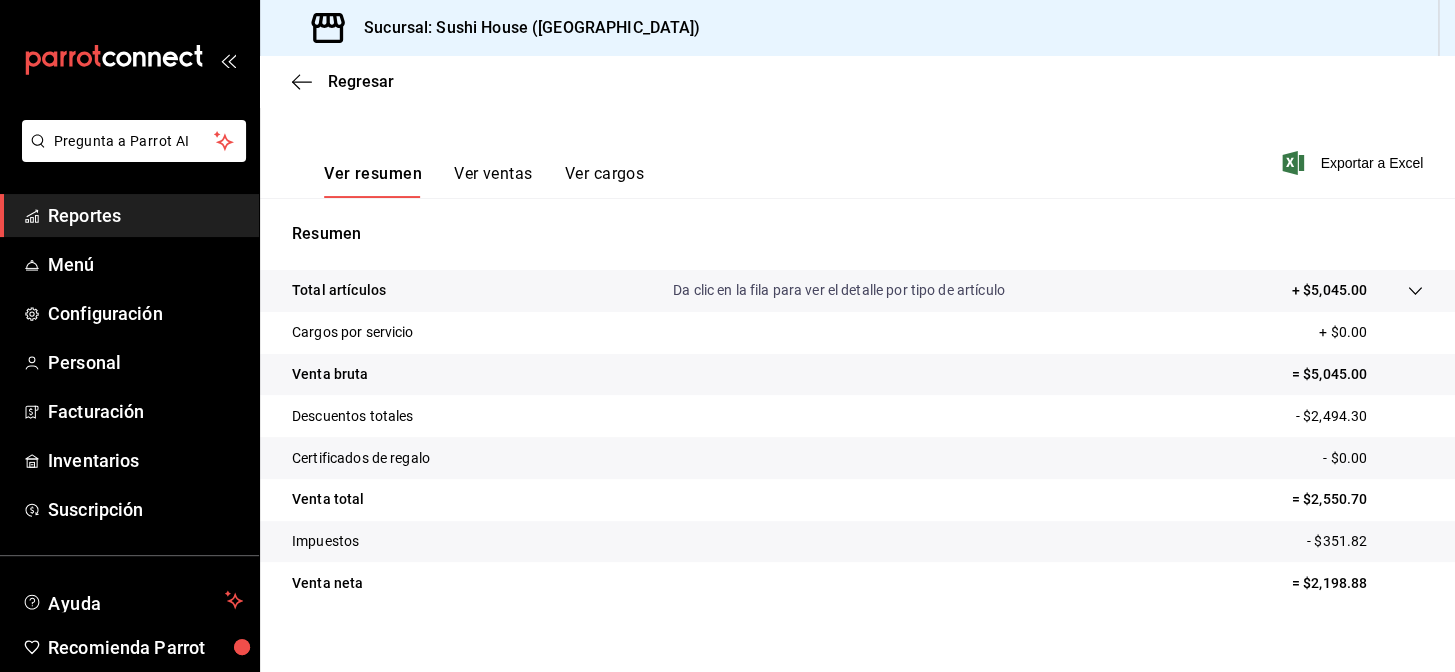 scroll, scrollTop: 286, scrollLeft: 0, axis: vertical 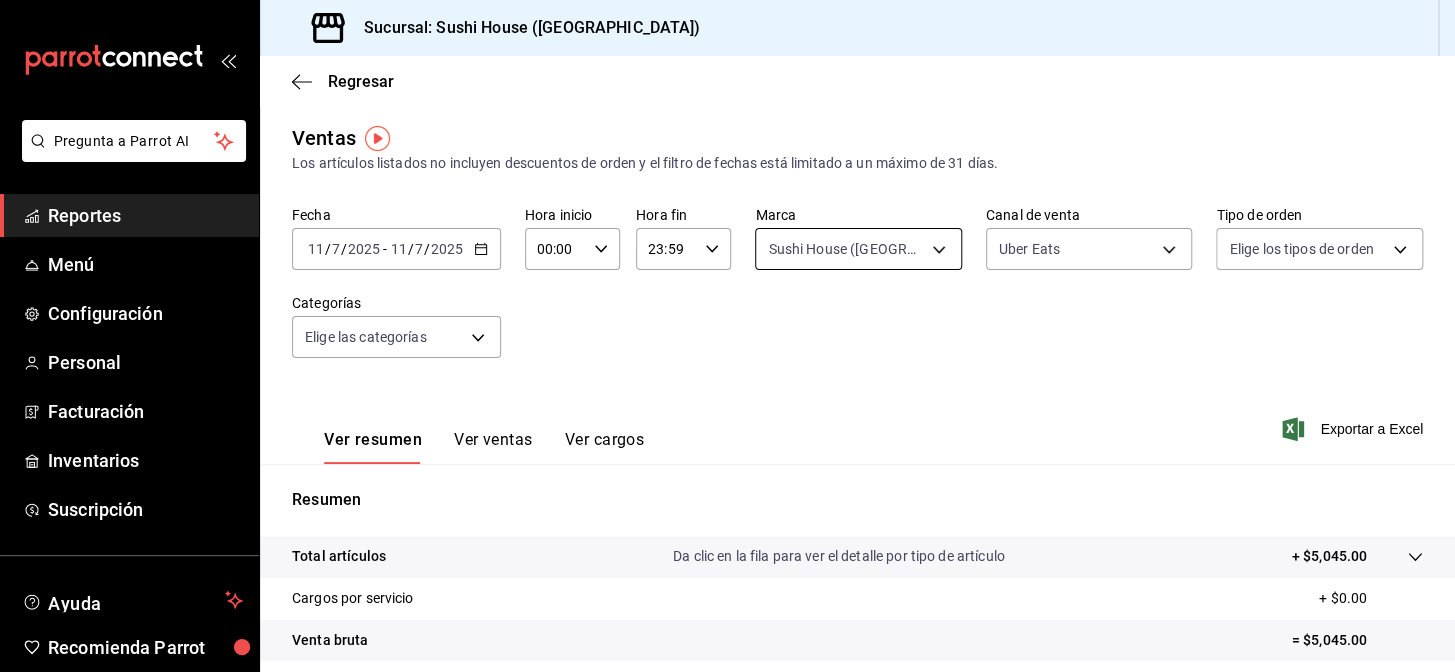 click on "Pregunta a Parrot AI Reportes   Menú   Configuración   Personal   Facturación   Inventarios   Suscripción   Ayuda Recomienda Parrot   Galicia Encargado   Sugerir nueva función   Sucursal: Sushi House ([GEOGRAPHIC_DATA]) Regresar Ventas Los artículos listados no incluyen descuentos de orden y el filtro de fechas está limitado a un máximo de 31 días. Fecha [DATE] [DATE] - [DATE] [DATE] Hora inicio 00:00 Hora inicio Hora fin 23:59 Hora fin Marca Sushi House ([GEOGRAPHIC_DATA]).., [GEOGRAPHIC_DATA] ([GEOGRAPHIC_DATA]) 7dc1bbcc-c854-438a-98a7-f6be28febd34,fc9d632e-e170-447e-9cd5-70bd0bb3e59f Canal de venta Uber Eats UBER_EATS Tipo de orden Elige los tipos de orden Categorías Elige las categorías Ver resumen Ver ventas Ver cargos Exportar a Excel Resumen Total artículos Da clic en la fila para ver el detalle por tipo de artículo + $5,045.00 Cargos por servicio + $0.00 Venta bruta = $5,045.00 Descuentos totales - $2,494.30 Certificados de regalo - $0.00 Venta total = $2,550.70 Impuestos - $351.82 Venta neta Reportes" at bounding box center (727, 336) 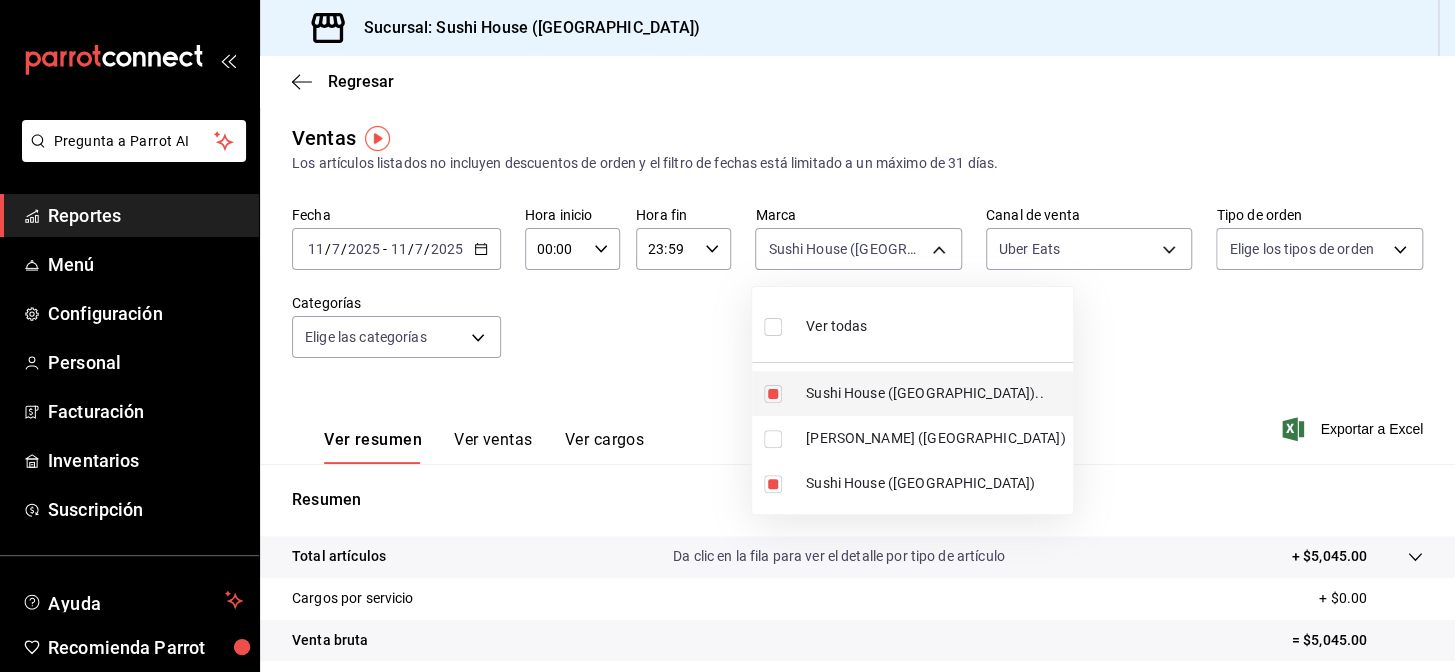 drag, startPoint x: 852, startPoint y: 370, endPoint x: 855, endPoint y: 397, distance: 27.166155 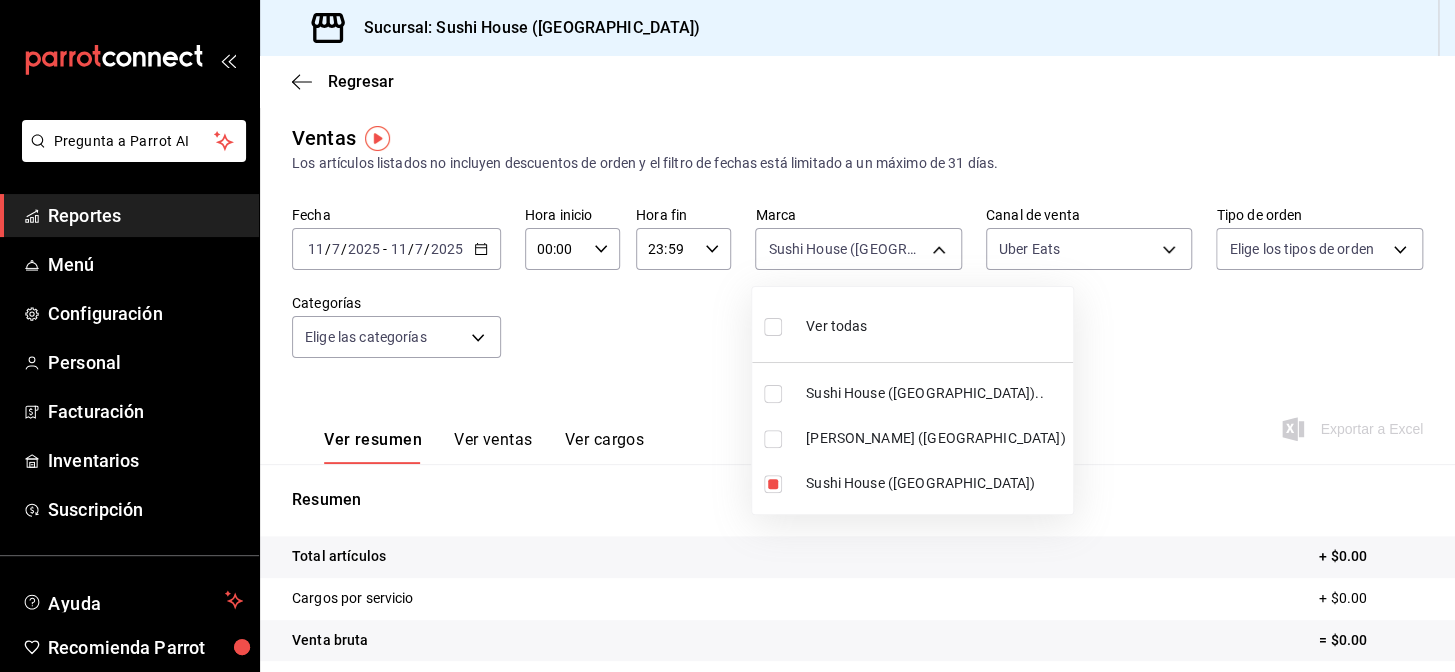 click on "[PERSON_NAME] ([GEOGRAPHIC_DATA])" at bounding box center (935, 438) 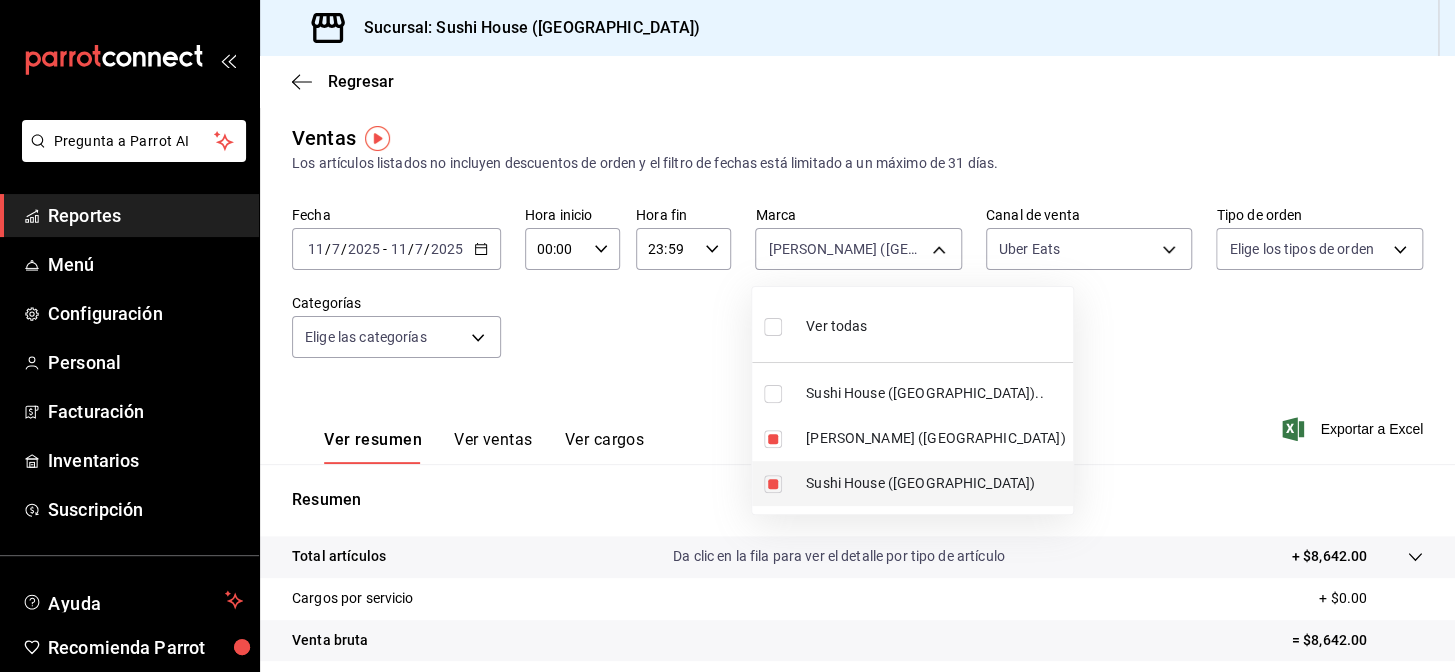 click on "Sushi House ([GEOGRAPHIC_DATA])" at bounding box center (935, 483) 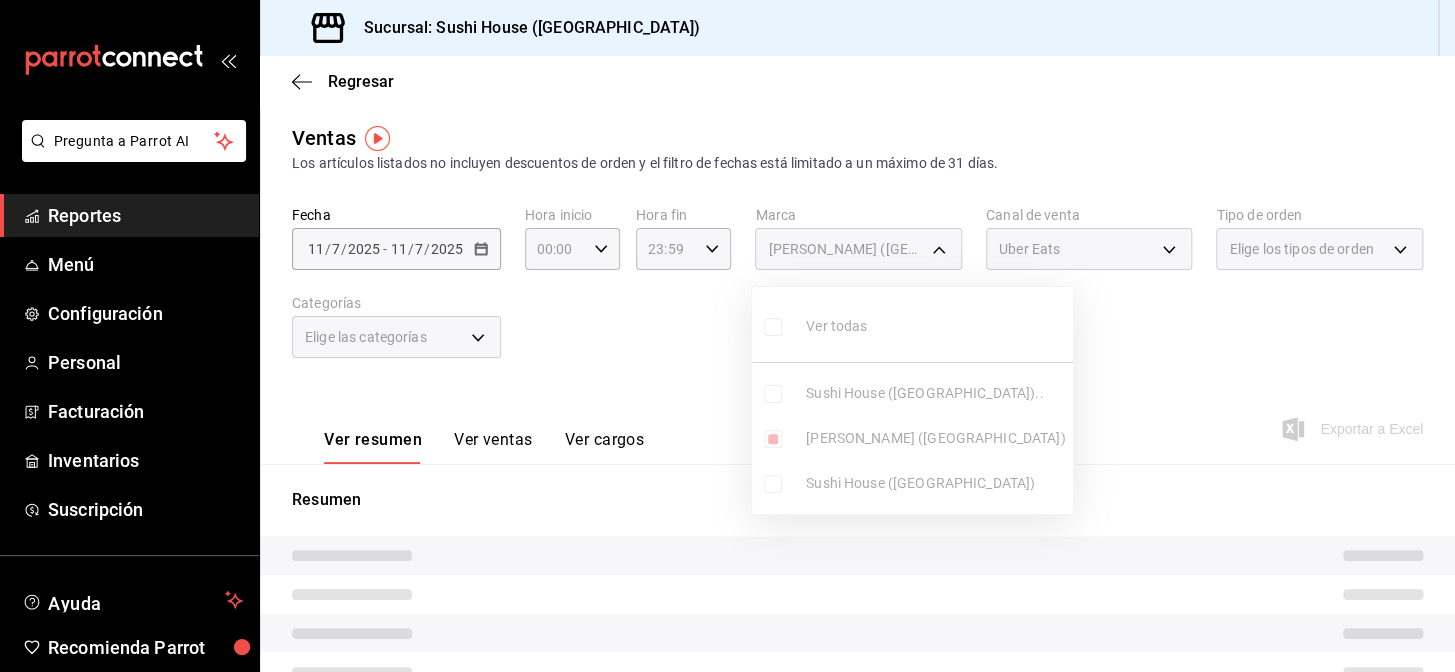 click at bounding box center [727, 336] 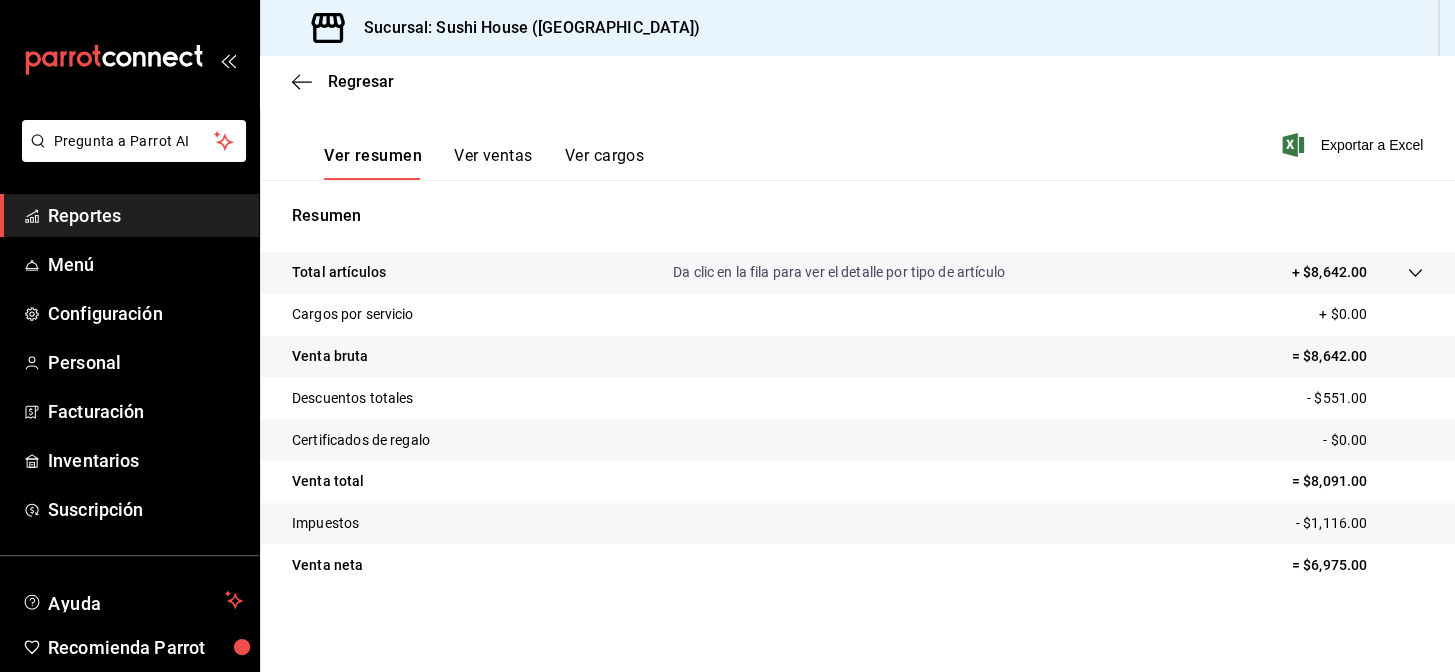 scroll, scrollTop: 286, scrollLeft: 0, axis: vertical 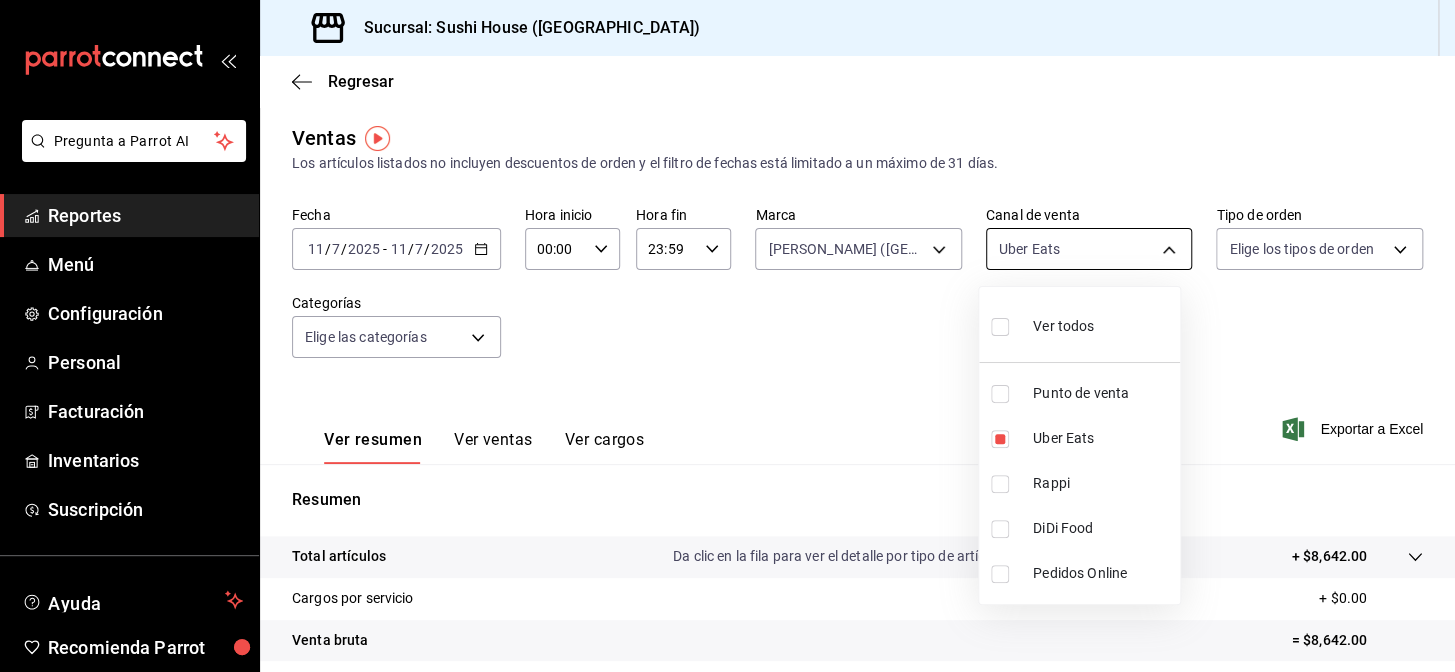 click on "Pregunta a Parrot AI Reportes   Menú   Configuración   Personal   Facturación   Inventarios   Suscripción   Ayuda Recomienda Parrot   Galicia Encargado   Sugerir nueva función   Sucursal: Sushi House ([GEOGRAPHIC_DATA]) Regresar Ventas Los artículos listados no incluyen descuentos de orden y el filtro de fechas está limitado a un máximo de 31 días. Fecha [DATE] [DATE] - [DATE] [DATE] Hora inicio 00:00 Hora inicio Hora fin 23:59 Hora fin Marca Genki Poke ([GEOGRAPHIC_DATA]) 74f618c1-62af-4f1c-9f59-932c5bb3cccb Canal de venta Uber Eats UBER_EATS Tipo de orden Elige los tipos de orden Categorías Elige las categorías Ver resumen Ver ventas Ver cargos Exportar a Excel Resumen Total artículos Da clic en la fila para ver el detalle por tipo de artículo + $8,642.00 Cargos por servicio + $0.00 Venta bruta = $8,642.00 Descuentos totales - $551.00 Certificados de regalo - $0.00 Venta total = $8,091.00 Impuestos - $1,116.00 Venta neta = $6,975.00 Pregunta a Parrot AI Reportes   Menú   Configuración" at bounding box center (727, 336) 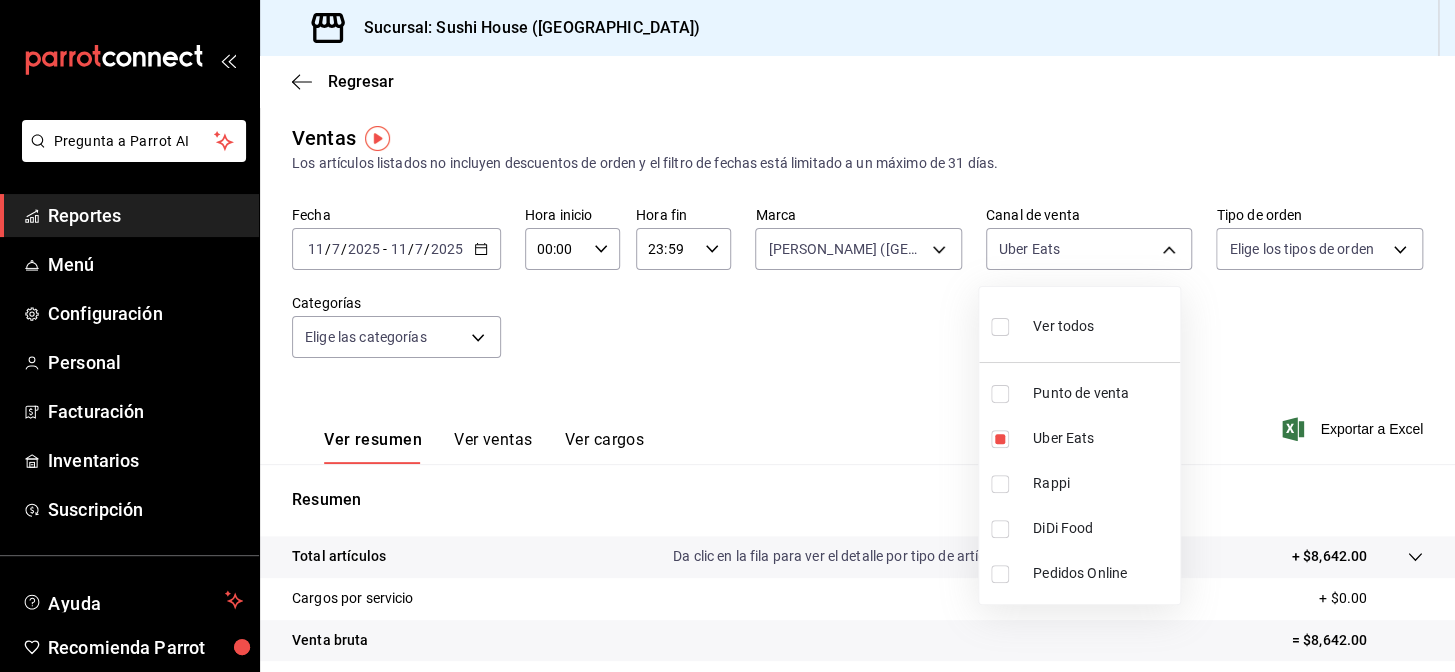 click on "DiDi Food" at bounding box center [1079, 528] 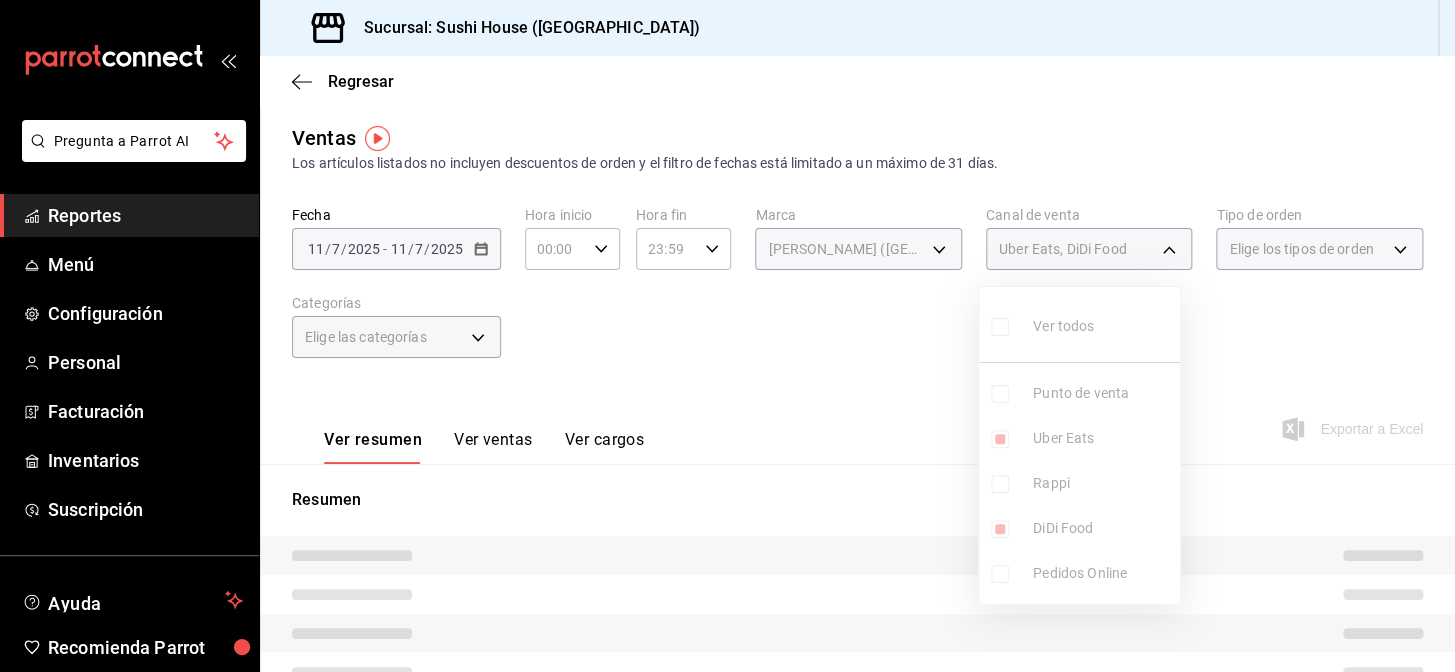 click on "Uber Eats" at bounding box center [1079, 438] 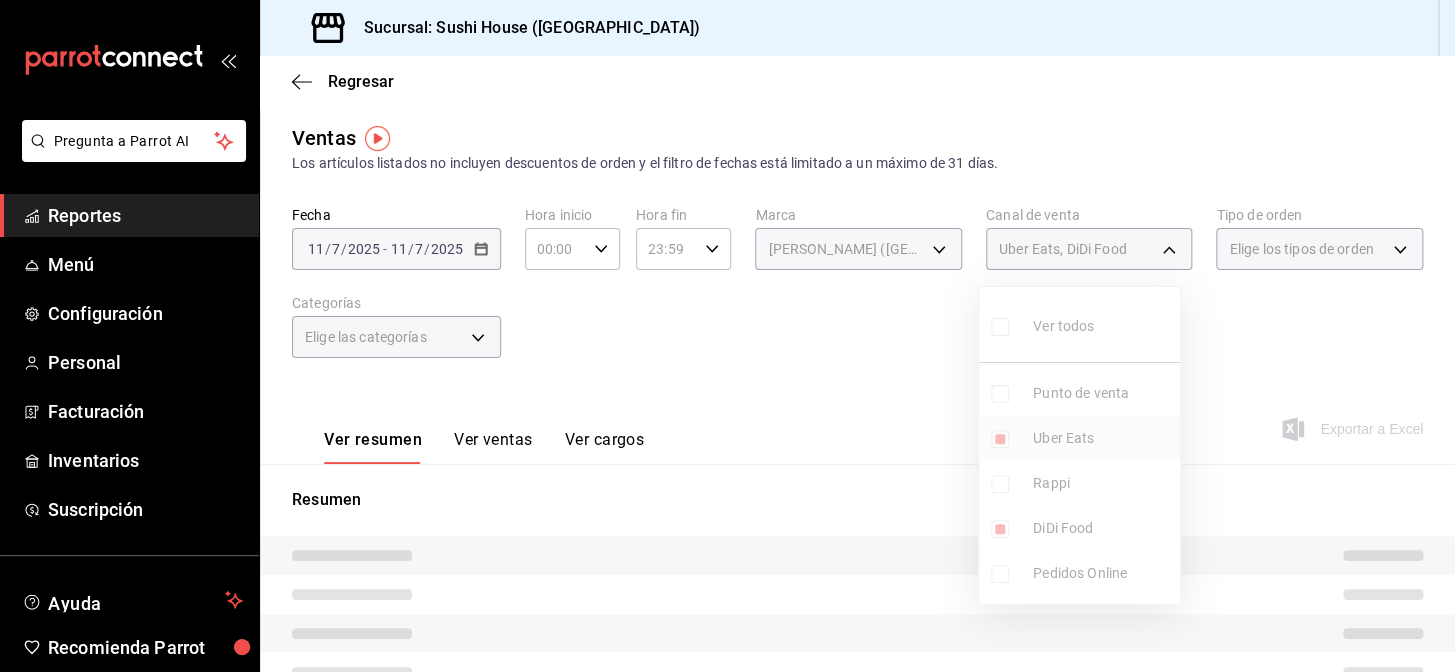 type on "DIDI_FOOD" 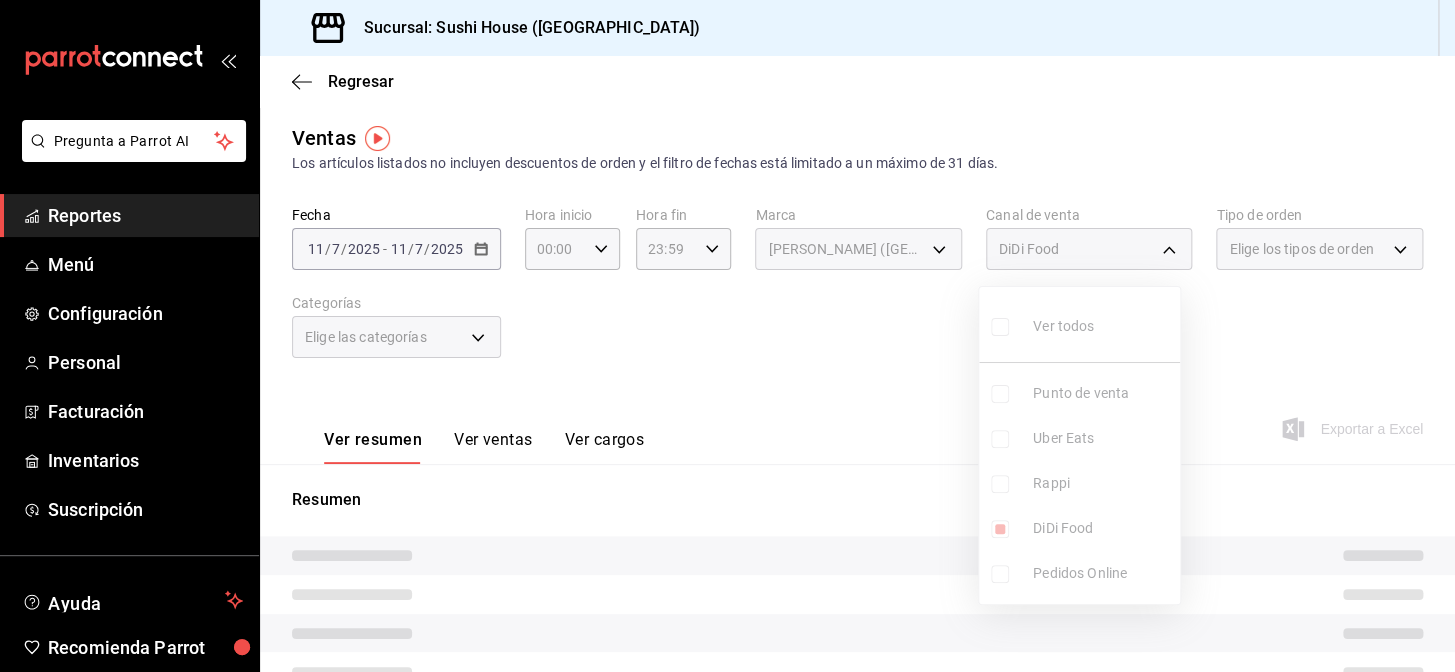 click at bounding box center (727, 336) 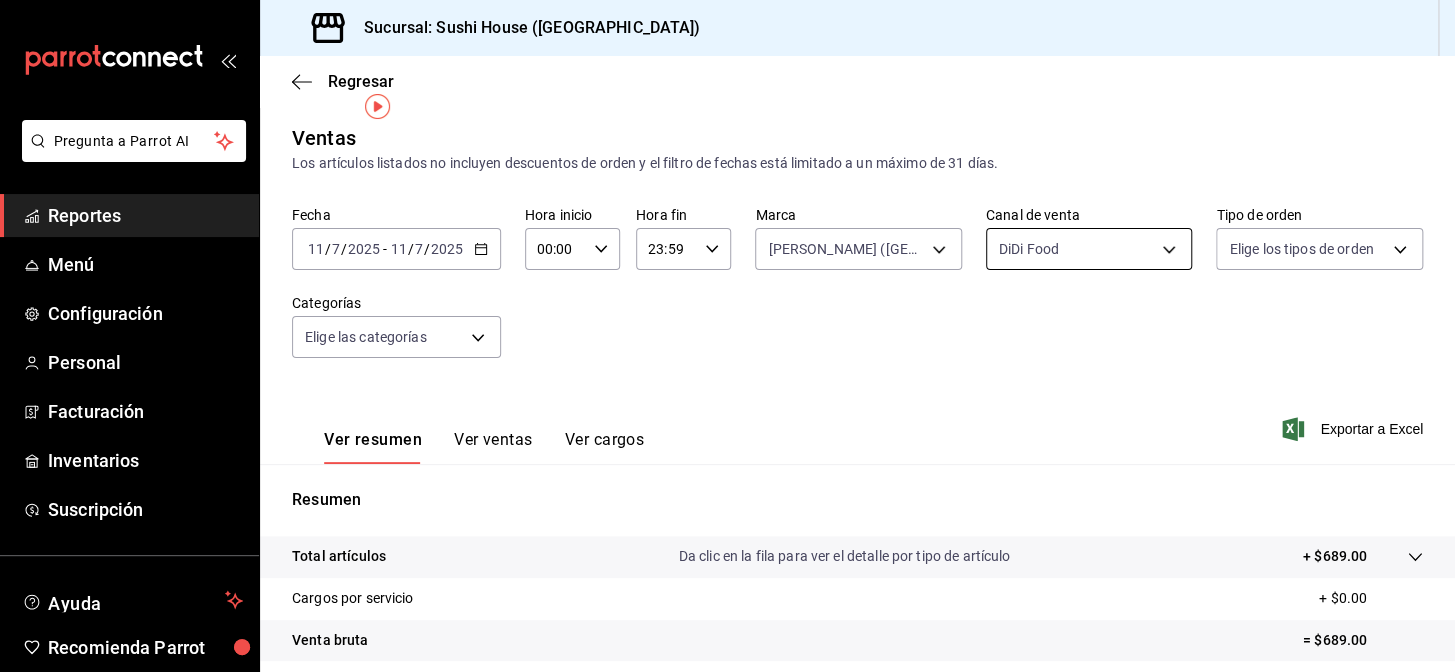 scroll, scrollTop: 0, scrollLeft: 0, axis: both 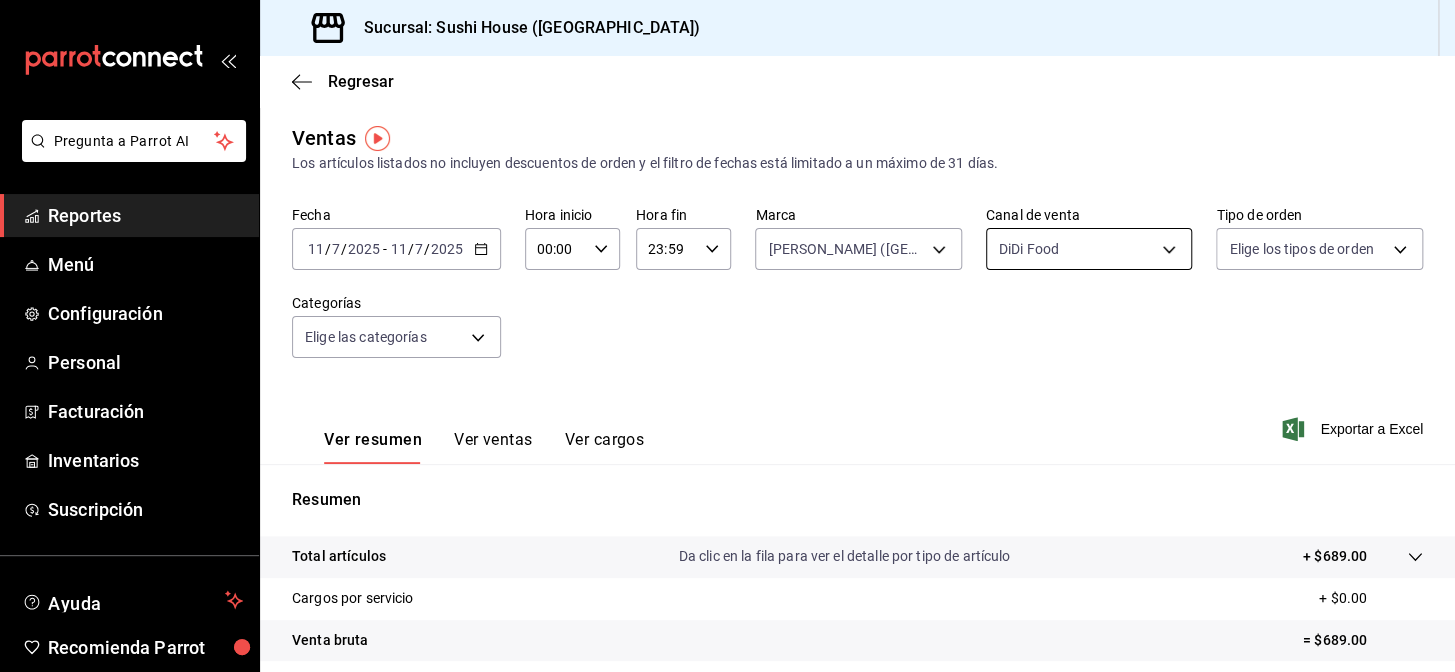 click on "Pregunta a Parrot AI Reportes   Menú   Configuración   Personal   Facturación   Inventarios   Suscripción   Ayuda Recomienda Parrot   Galicia Encargado   Sugerir nueva función   Sucursal: Sushi House ([GEOGRAPHIC_DATA]) Regresar Ventas Los artículos listados no incluyen descuentos de orden y el filtro de fechas está limitado a un máximo de 31 días. Fecha [DATE] [DATE] - [DATE] [DATE] Hora inicio 00:00 Hora inicio Hora fin 23:59 Hora fin Marca Genki Poke ([GEOGRAPHIC_DATA]) 74f618c1-62af-4f1c-9f59-932c5bb3cccb Canal de venta DiDi Food DIDI_FOOD Tipo de orden Elige los tipos de orden Categorías Elige las categorías Ver resumen Ver ventas Ver cargos Exportar a Excel Resumen Total artículos Da clic en la fila para ver el detalle por tipo de artículo + $689.00 Cargos por servicio + $0.00 Venta bruta = $689.00 Descuentos totales - $135.60 Certificados de regalo - $0.00 Venta total = $553.40 Impuestos - $76.33 Venta neta = $477.07 Pregunta a Parrot AI Reportes   Menú   Configuración   Personal" at bounding box center (727, 336) 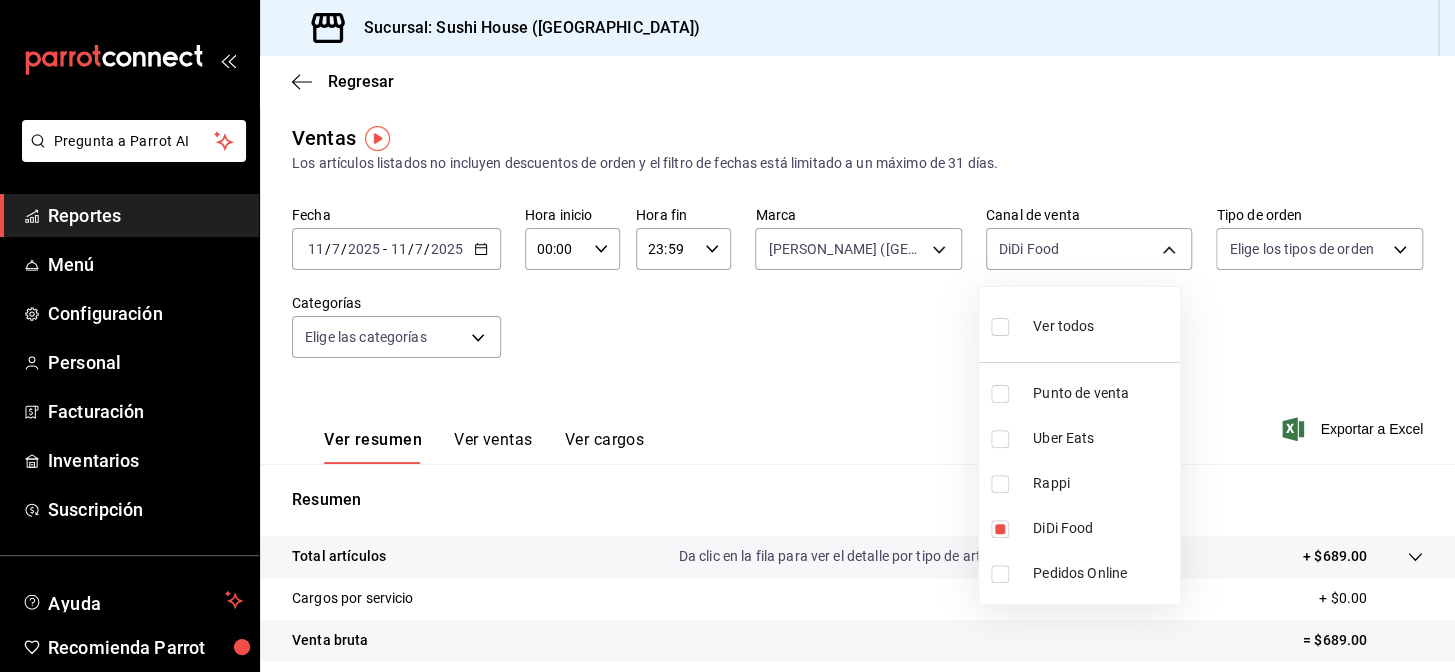 click on "Rappi" at bounding box center [1102, 483] 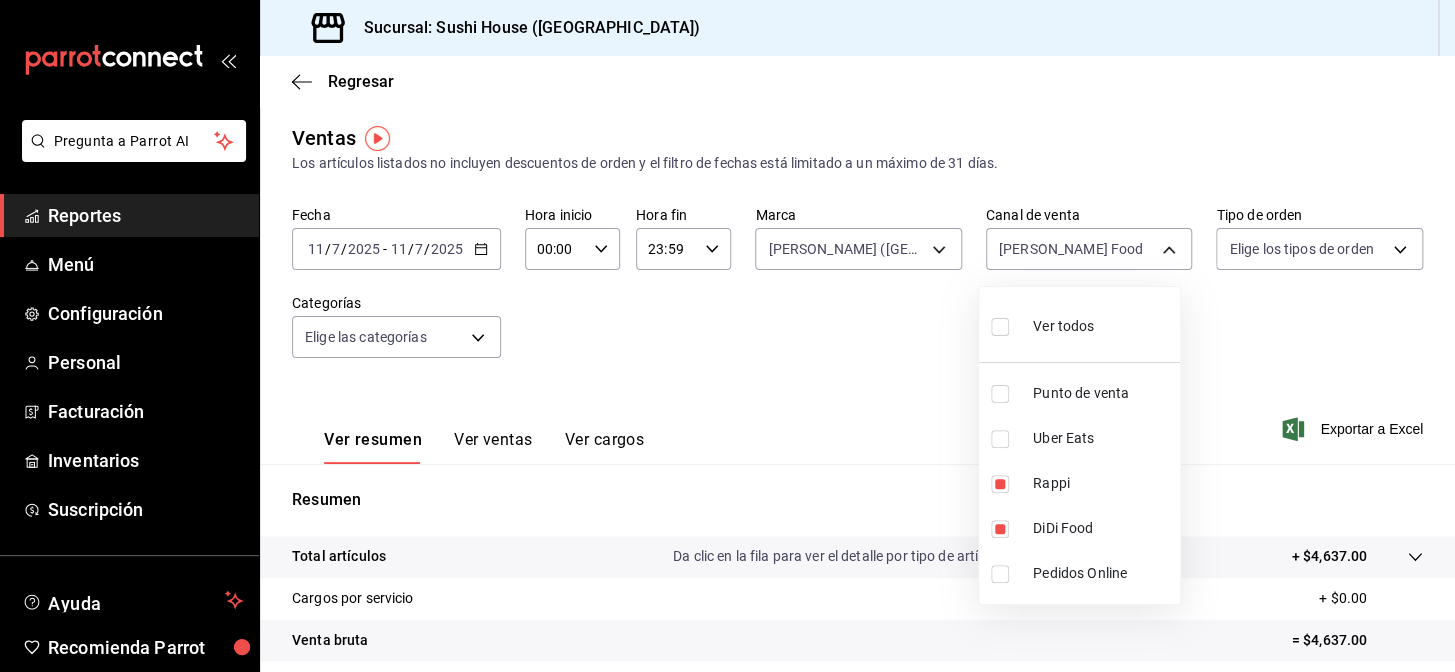 click on "DiDi Food" at bounding box center [1102, 528] 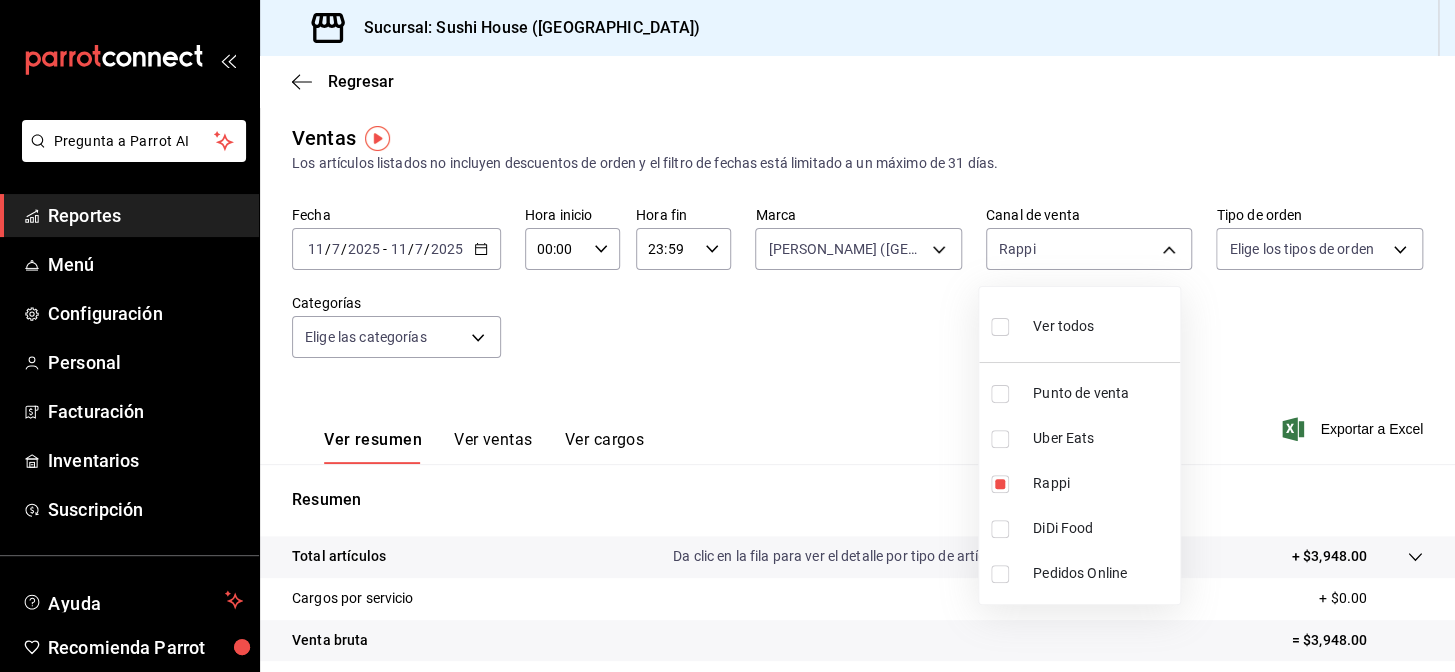 click at bounding box center (727, 336) 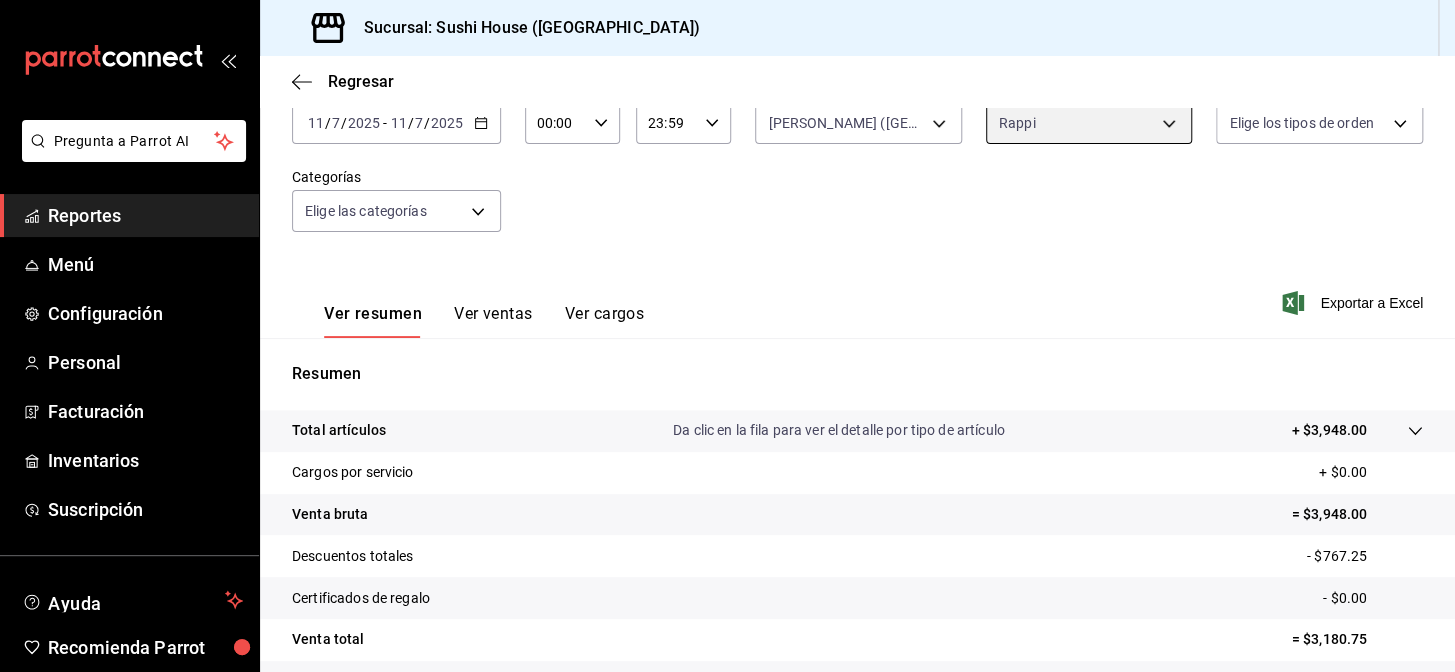 scroll, scrollTop: 286, scrollLeft: 0, axis: vertical 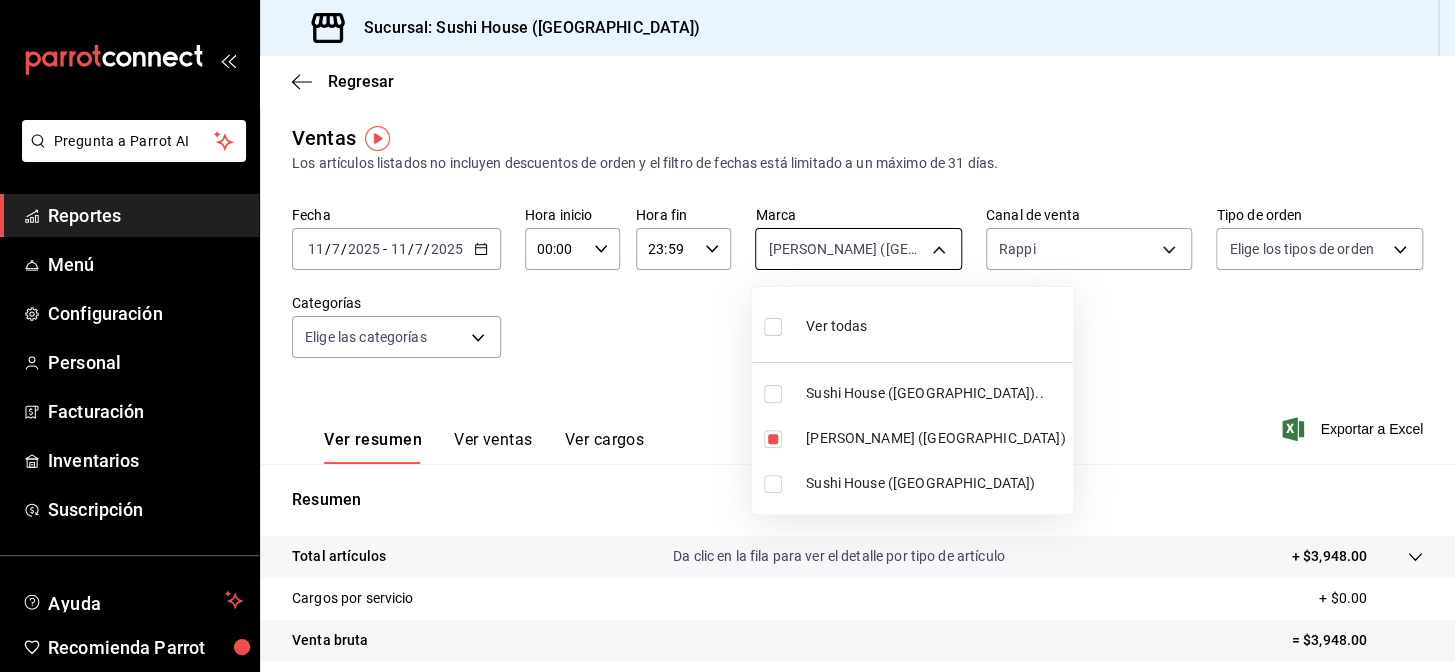 click on "Pregunta a Parrot AI Reportes   Menú   Configuración   Personal   Facturación   Inventarios   Suscripción   Ayuda Recomienda Parrot   Galicia Encargado   Sugerir nueva función   Sucursal: Sushi House ([GEOGRAPHIC_DATA]) Regresar Ventas Los artículos listados no incluyen descuentos de orden y el filtro de fechas está limitado a un máximo de 31 días. Fecha [DATE] [DATE] - [DATE] [DATE] Hora inicio 00:00 Hora inicio Hora fin 23:59 Hora fin Marca Genki Poke ([GEOGRAPHIC_DATA]) 74f618c1-62af-4f1c-9f59-932c5bb3cccb Canal de venta Rappi RAPPI Tipo de orden Elige los tipos de orden Categorías Elige las categorías Ver resumen Ver ventas Ver cargos Exportar a Excel Resumen Total artículos Da clic en la fila para ver el detalle por tipo de artículo + $3,948.00 Cargos por servicio + $0.00 Venta bruta = $3,948.00 Descuentos totales - $767.25 Certificados de regalo - $0.00 Venta total = $3,180.75 Impuestos - $438.72 Venta neta = $2,742.03 Pregunta a Parrot AI Reportes   Menú   Configuración   Personal" at bounding box center [727, 336] 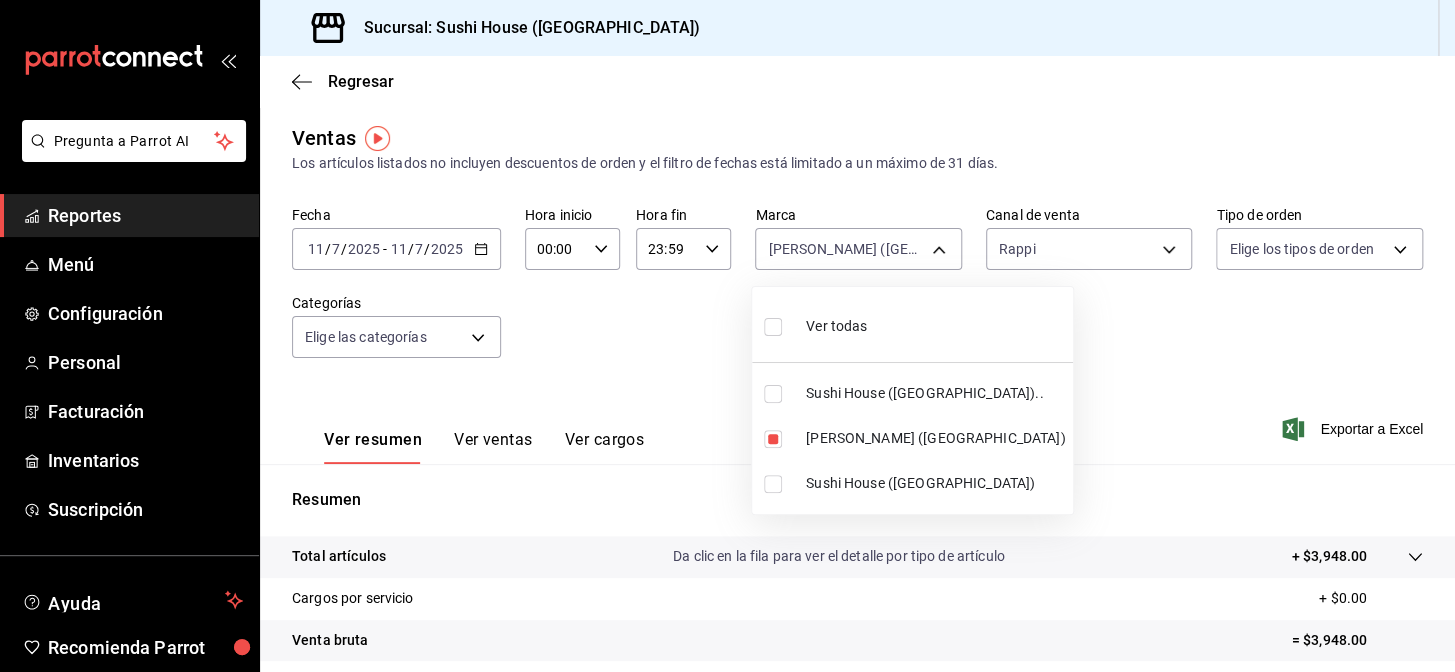click on "Ver todas" at bounding box center (912, 324) 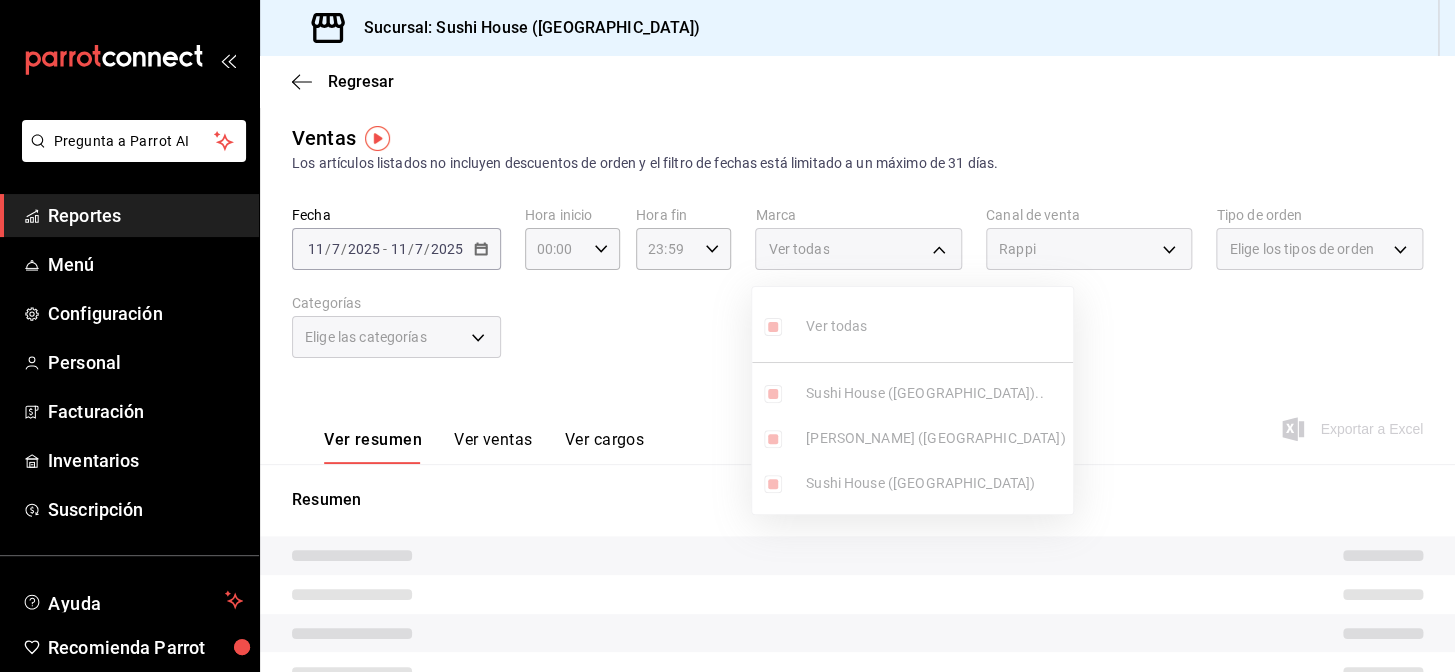 click at bounding box center [727, 336] 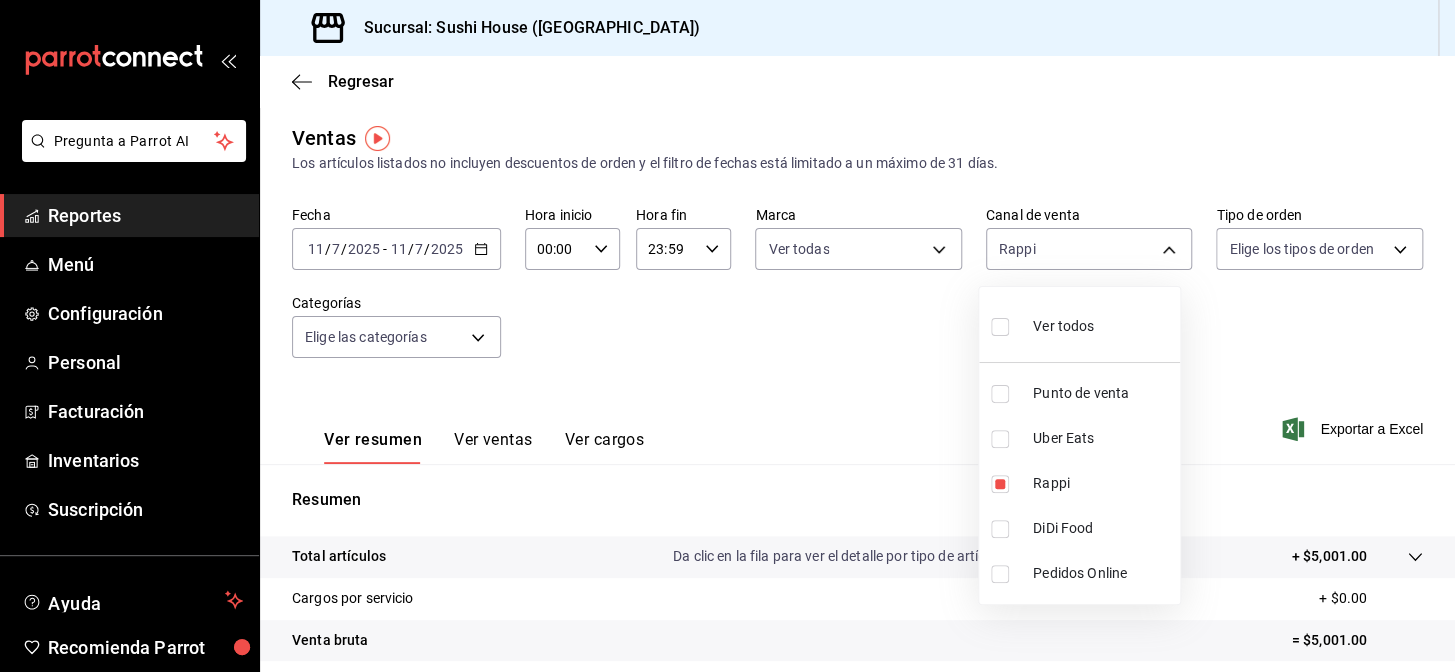click on "Pregunta a Parrot AI Reportes   Menú   Configuración   Personal   Facturación   Inventarios   Suscripción   Ayuda Recomienda Parrot   Galicia Encargado   Sugerir nueva función   Sucursal: Sushi House ([GEOGRAPHIC_DATA]) Regresar Ventas Los artículos listados no incluyen descuentos de orden y el filtro de fechas está limitado a un máximo de 31 días. Fecha [DATE] [DATE] - [DATE] [DATE] Hora inicio 00:00 Hora inicio Hora fin 23:59 Hora fin Marca Ver todas 7dc1bbcc-c854-438a-98a7-f6be28febd34,74f618c1-62af-4f1c-9f59-932c5bb3cccb,fc9d632e-e170-447e-9cd5-70bd0bb3e59f Canal de venta Rappi RAPPI Tipo de orden Elige los tipos de orden Categorías Elige las categorías Ver resumen Ver ventas Ver cargos Exportar a Excel Resumen Total artículos Da clic en la fila para ver el detalle por tipo de artículo + $5,001.00 Cargos por servicio + $0.00 Venta bruta = $5,001.00 Descuentos totales - $1,134.90 Certificados de regalo - $0.00 Venta total = $3,866.10 Impuestos - $533.26 Venta neta = $3,332.84" at bounding box center [727, 336] 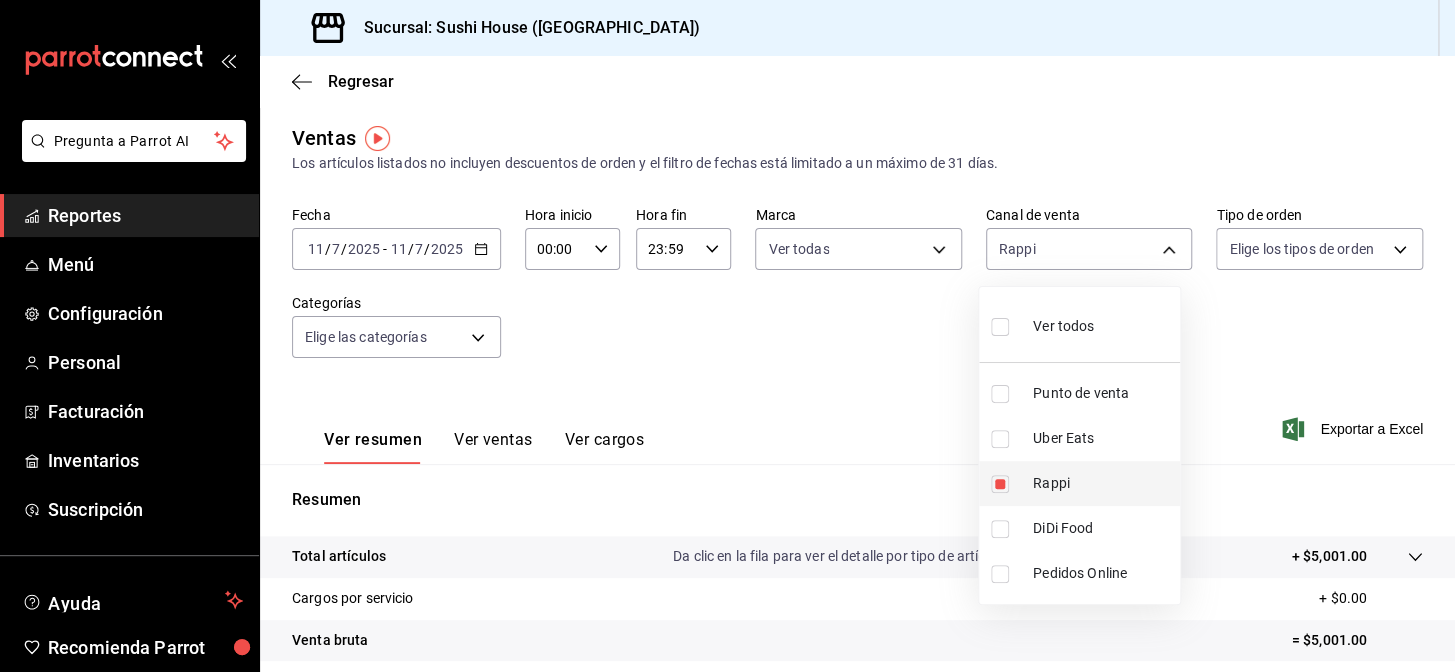 click on "Rappi" at bounding box center (1102, 483) 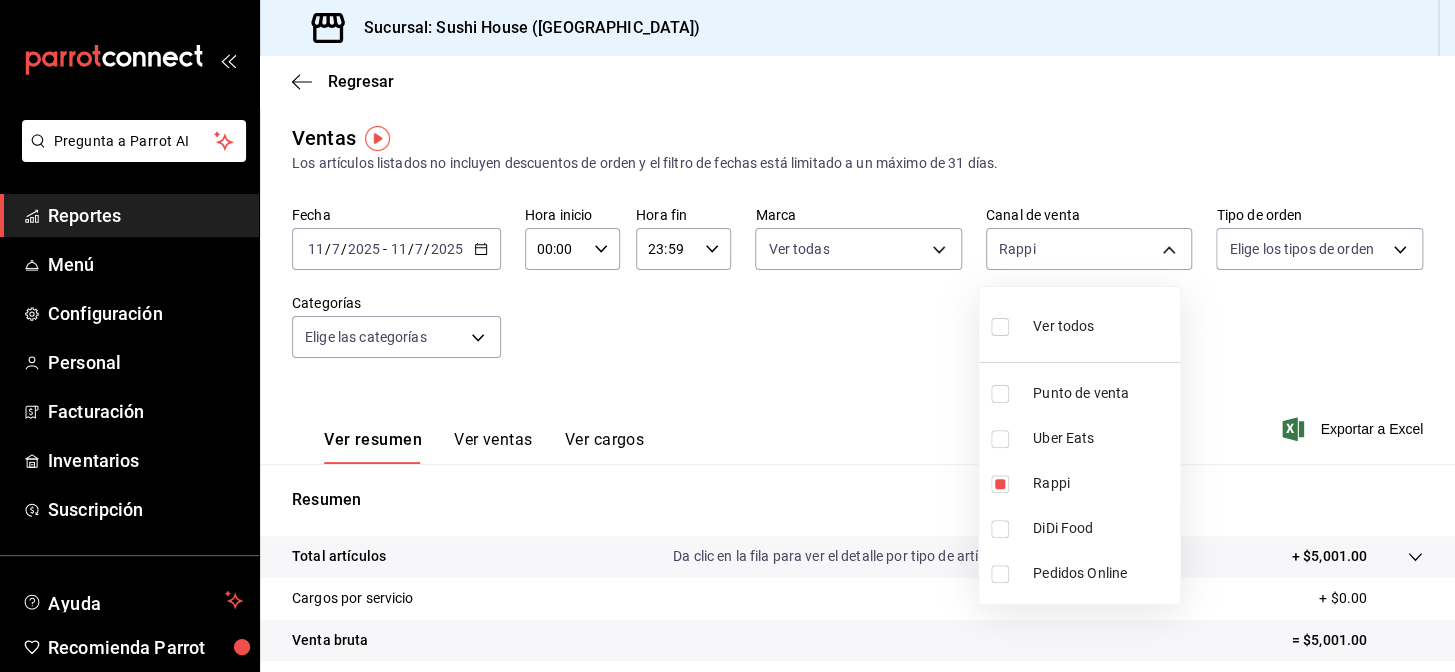 type 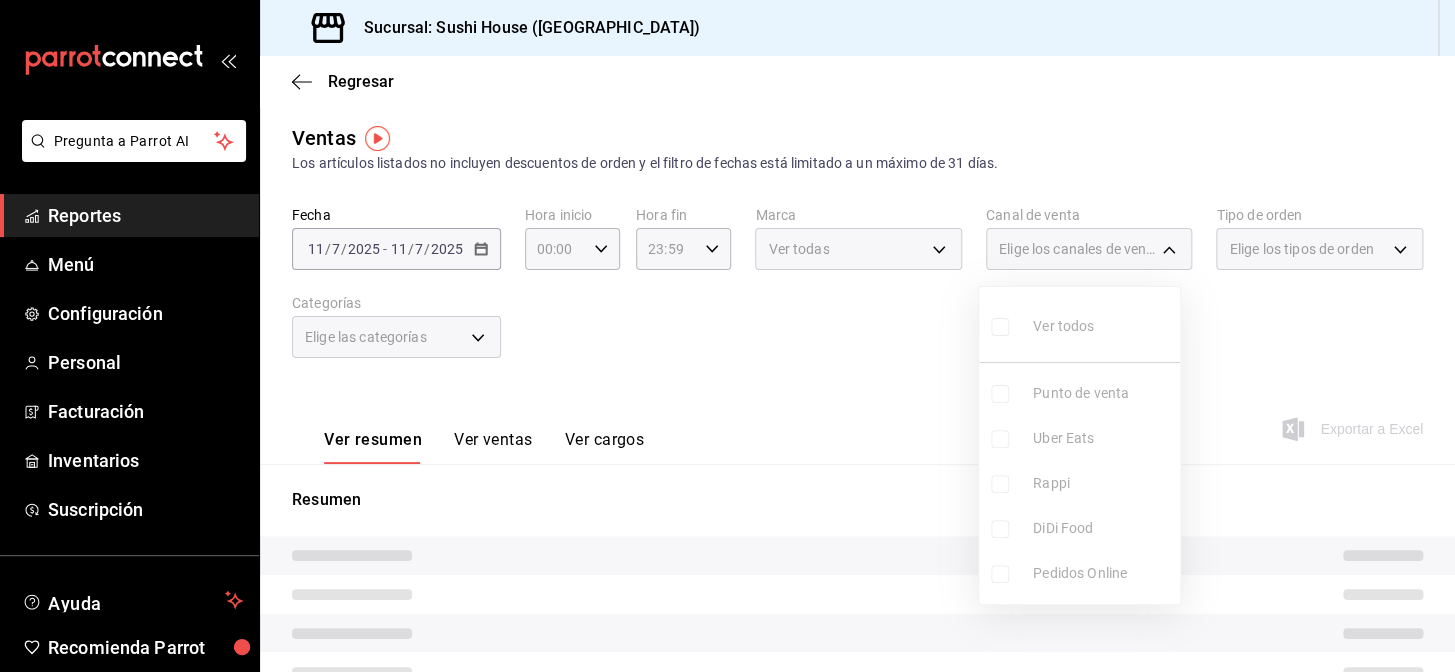 click at bounding box center [727, 336] 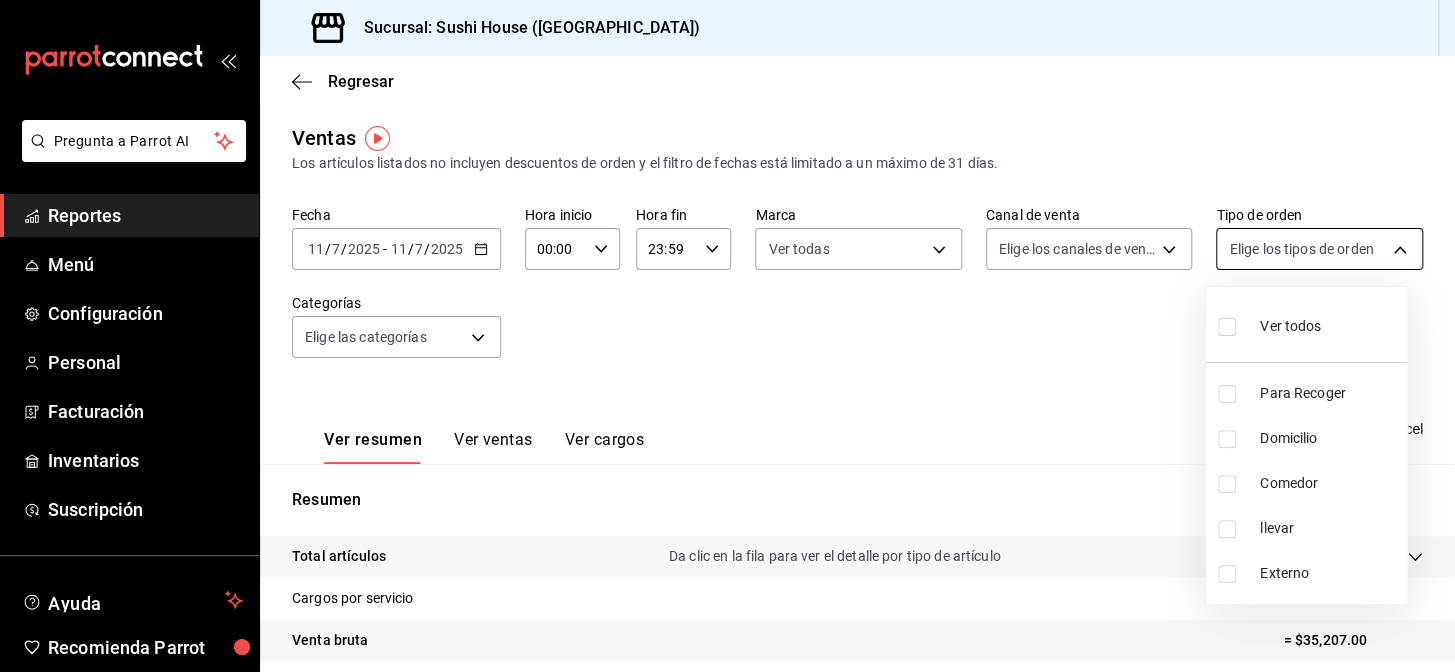 click on "Pregunta a Parrot AI Reportes   Menú   Configuración   Personal   Facturación   Inventarios   Suscripción   Ayuda Recomienda Parrot   Galicia Encargado   Sugerir nueva función   Sucursal: Sushi House ([GEOGRAPHIC_DATA]) Regresar Ventas Los artículos listados no incluyen descuentos de orden y el filtro de fechas está limitado a un máximo de 31 días. Fecha [DATE] [DATE] - [DATE] [DATE] Hora inicio 00:00 Hora inicio Hora fin 23:59 Hora fin Marca Ver todas 7dc1bbcc-c854-438a-98a7-f6be28febd34,74f618c1-62af-4f1c-9f59-932c5bb3cccb,fc9d632e-e170-447e-9cd5-70bd0bb3e59f Canal de venta Elige los canales de venta Tipo de orden Elige los tipos de orden Categorías Elige las categorías Ver resumen Ver ventas Ver cargos Exportar a Excel Resumen Total artículos Da clic en la fila para ver el detalle por tipo de artículo + $35,047.00 Cargos por servicio + $160.00 Venta bruta = $35,207.00 Descuentos totales - $5,422.15 Certificados de regalo - $0.00 Venta total = $29,784.85 Impuestos - $4,108.26" at bounding box center [727, 336] 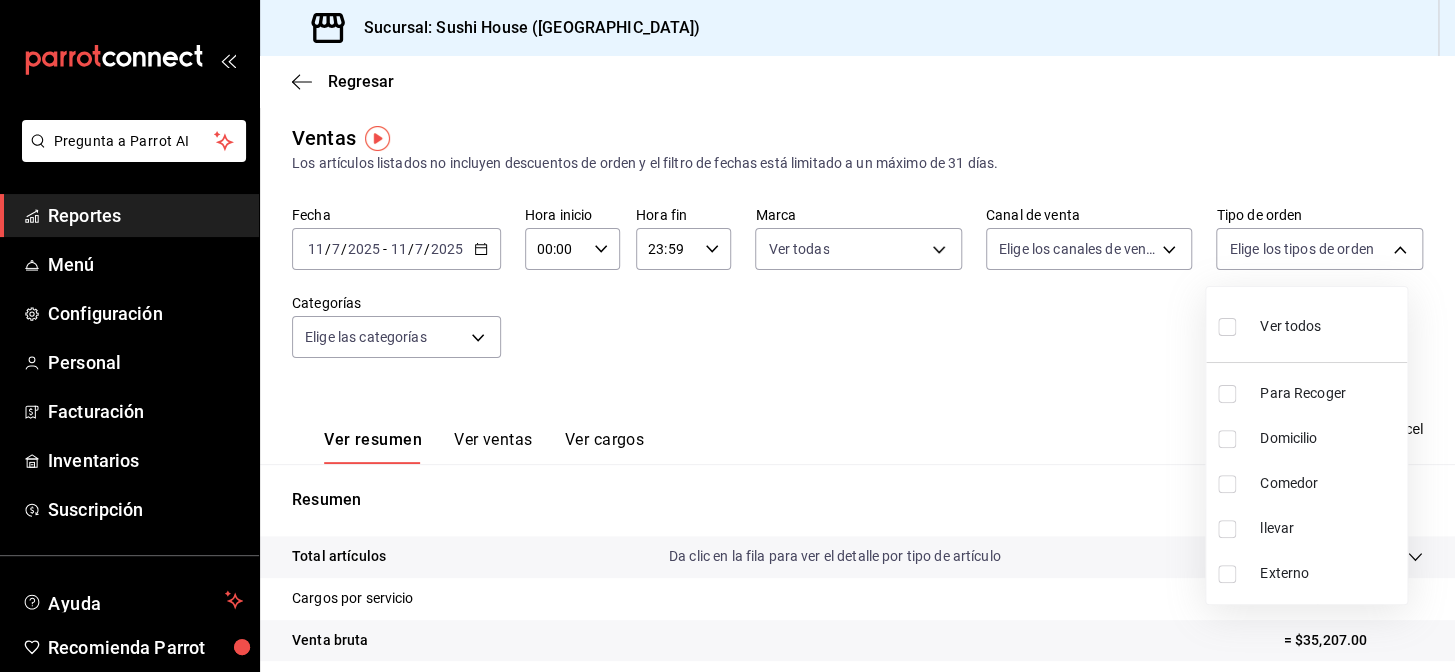 click on "Domicilio" at bounding box center (1306, 438) 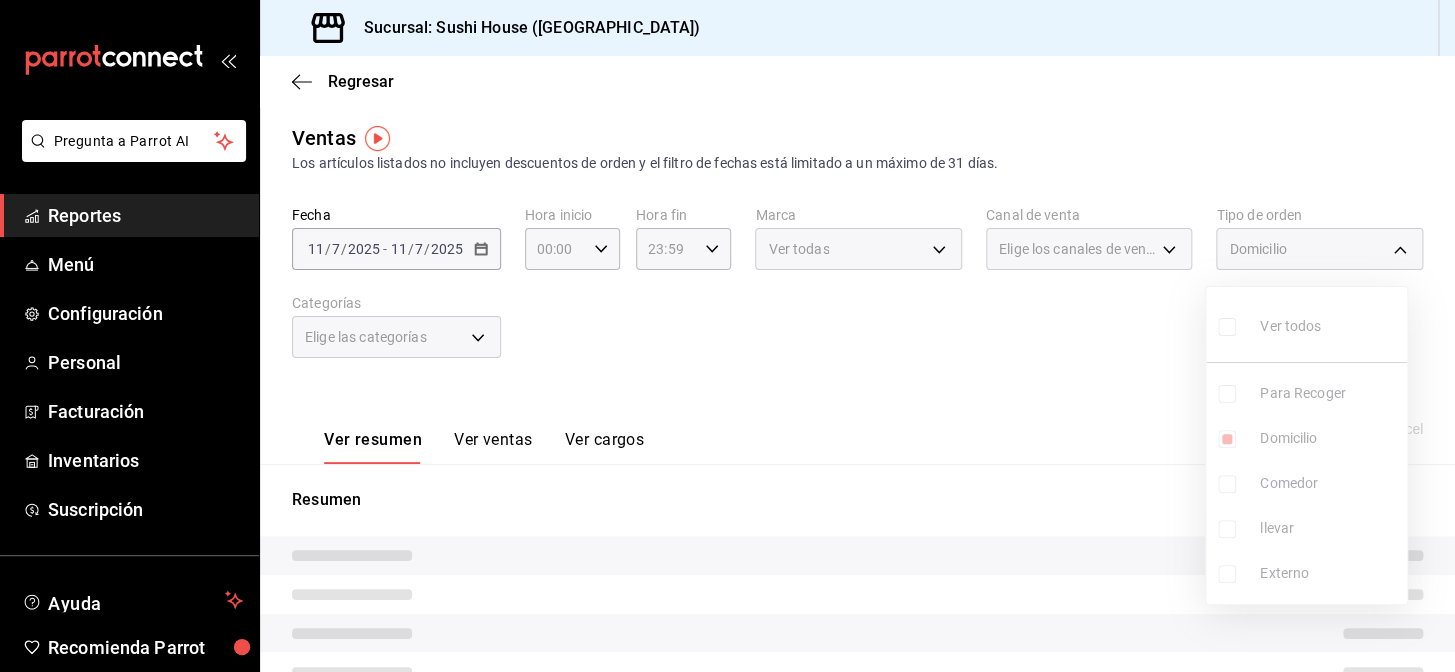 click at bounding box center (727, 336) 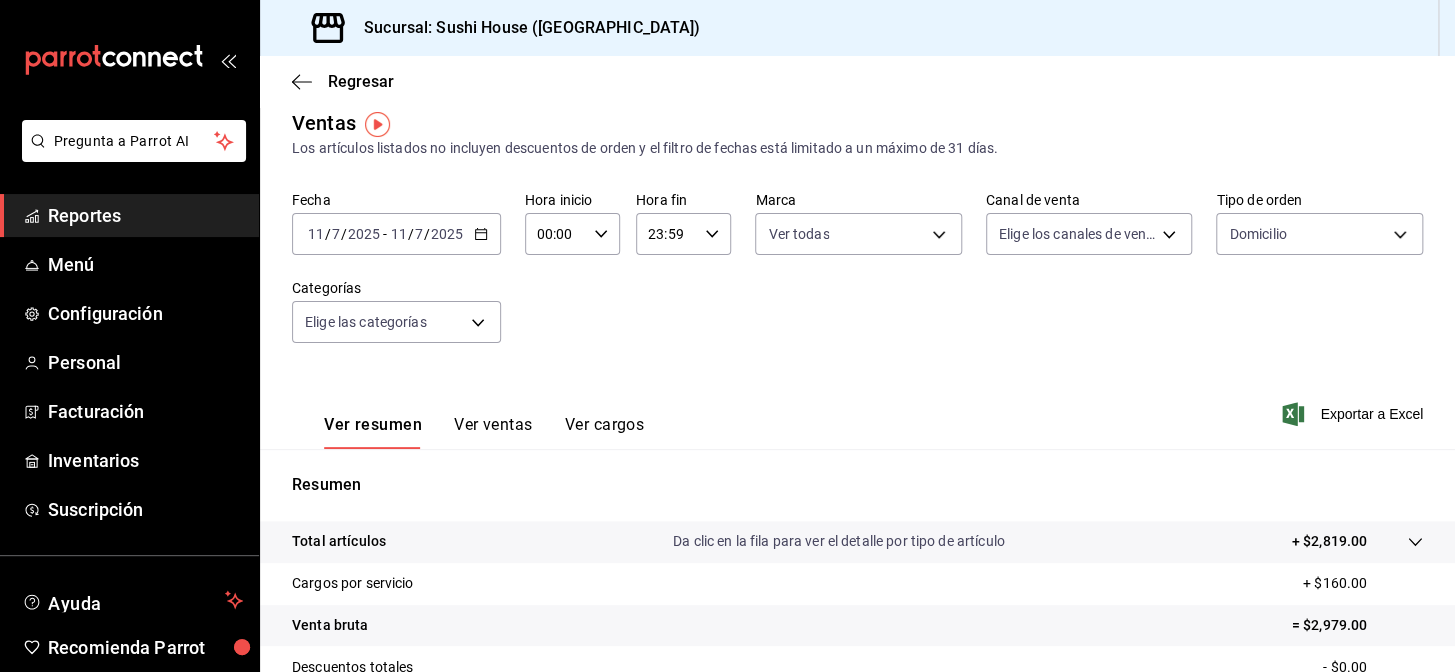 scroll, scrollTop: 13, scrollLeft: 0, axis: vertical 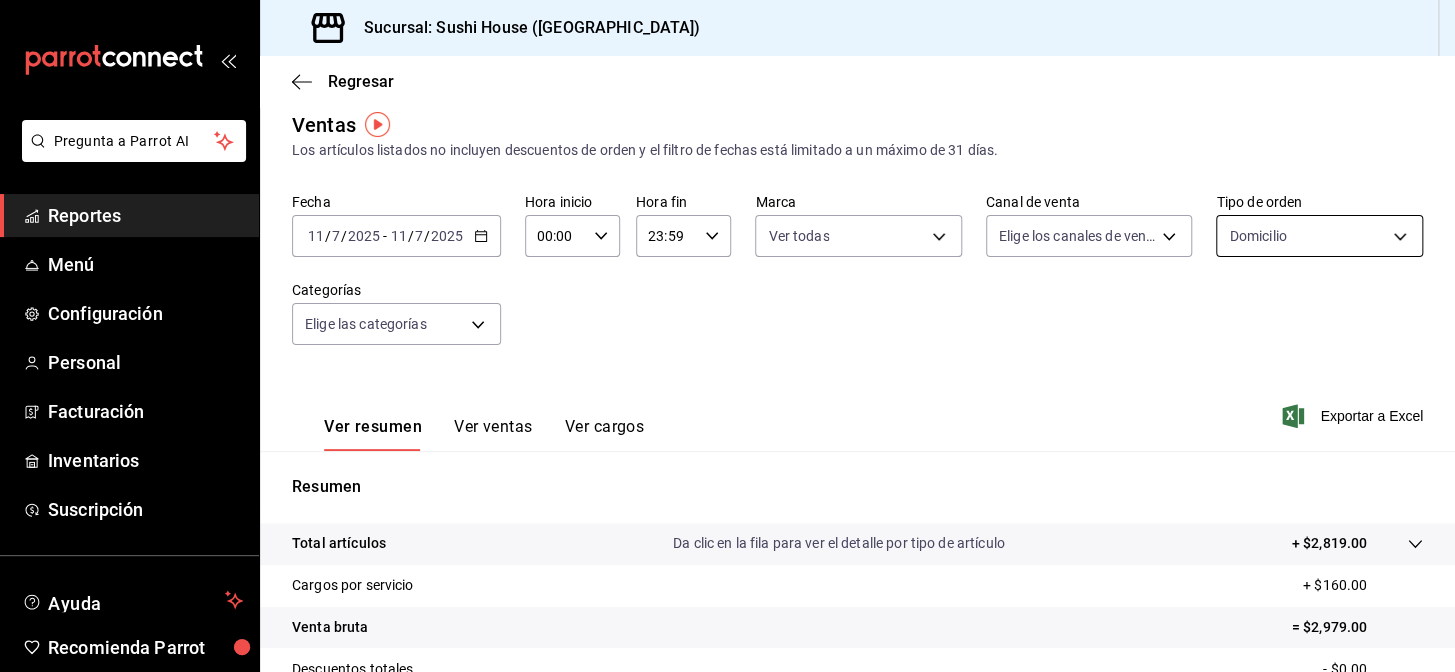 click on "Pregunta a Parrot AI Reportes   Menú   Configuración   Personal   Facturación   Inventarios   Suscripción   Ayuda Recomienda Parrot   Galicia Encargado   Sugerir nueva función   Sucursal: Sushi House ([GEOGRAPHIC_DATA]) Regresar Ventas Los artículos listados no incluyen descuentos de orden y el filtro de fechas está limitado a un máximo de 31 días. Fecha [DATE] [DATE] - [DATE] [DATE] Hora inicio 00:00 Hora inicio Hora fin 23:59 Hora fin Marca Ver todas 7dc1bbcc-c854-438a-98a7-f6be28febd34,74f618c1-62af-4f1c-9f59-932c5bb3cccb,fc9d632e-e170-447e-9cd5-70bd0bb3e59f Canal de venta Elige los canales de venta Tipo de orden Domicilio c813e250-a487-4472-927d-f84c1c5aa0d0 Categorías Elige las categorías Ver resumen Ver ventas Ver cargos Exportar a Excel Resumen Total artículos Da clic en la fila para ver el detalle por tipo de artículo + $2,819.00 Cargos por servicio + $160.00 Venta bruta = $2,979.00 Descuentos totales - $0.00 Certificados de regalo - $0.00 Venta total = $2,979.00 Impuestos" at bounding box center [727, 336] 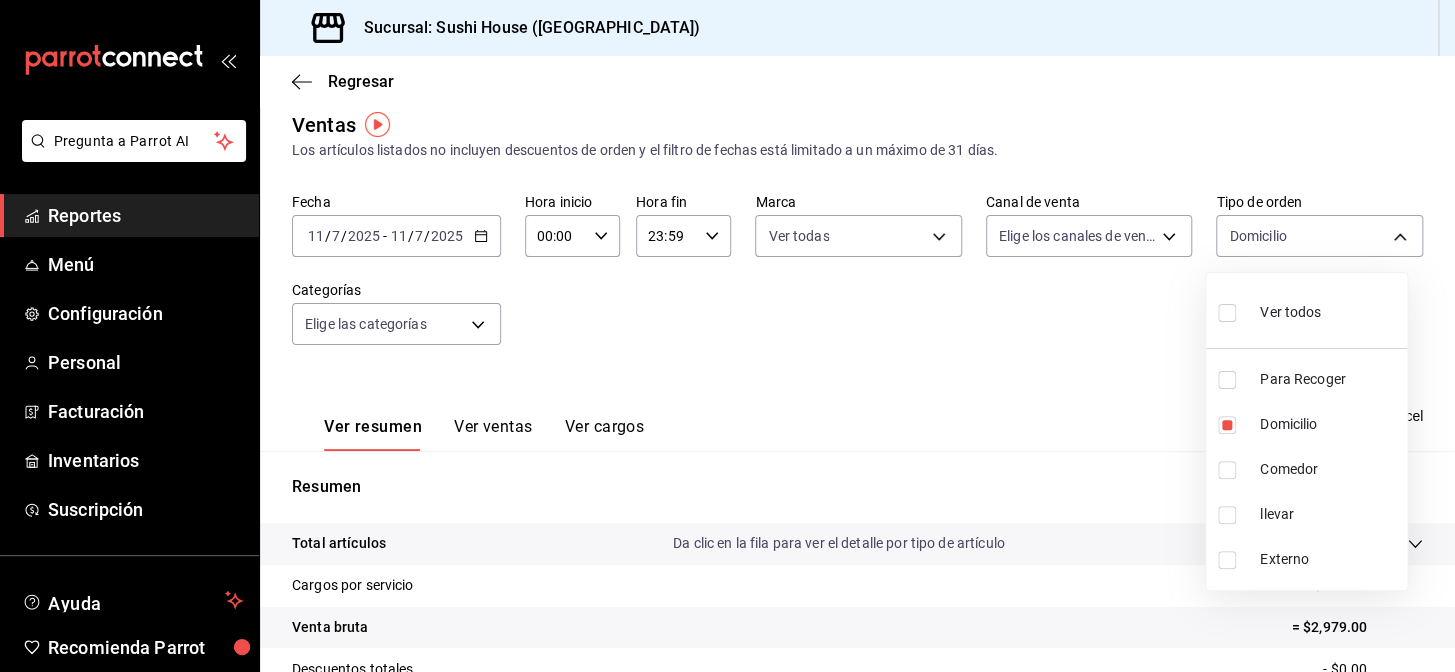 click on "Ver todos" at bounding box center [1269, 310] 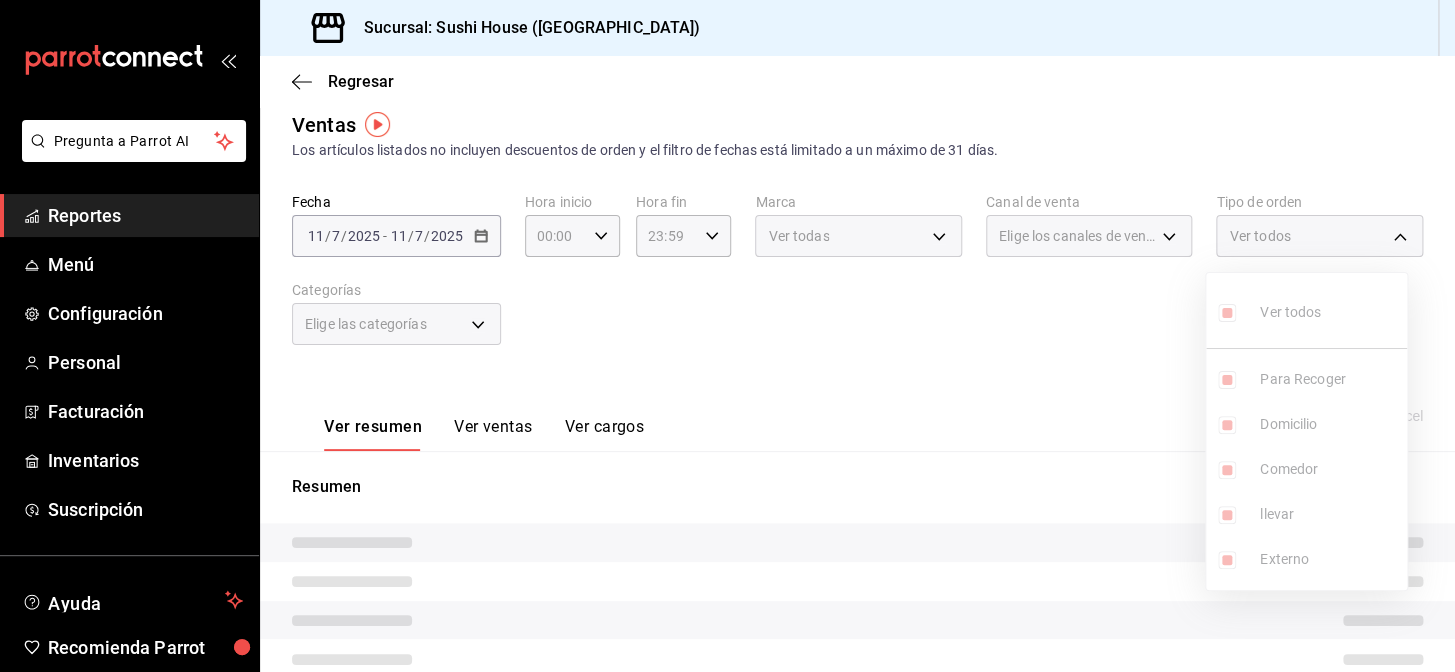 click at bounding box center [727, 336] 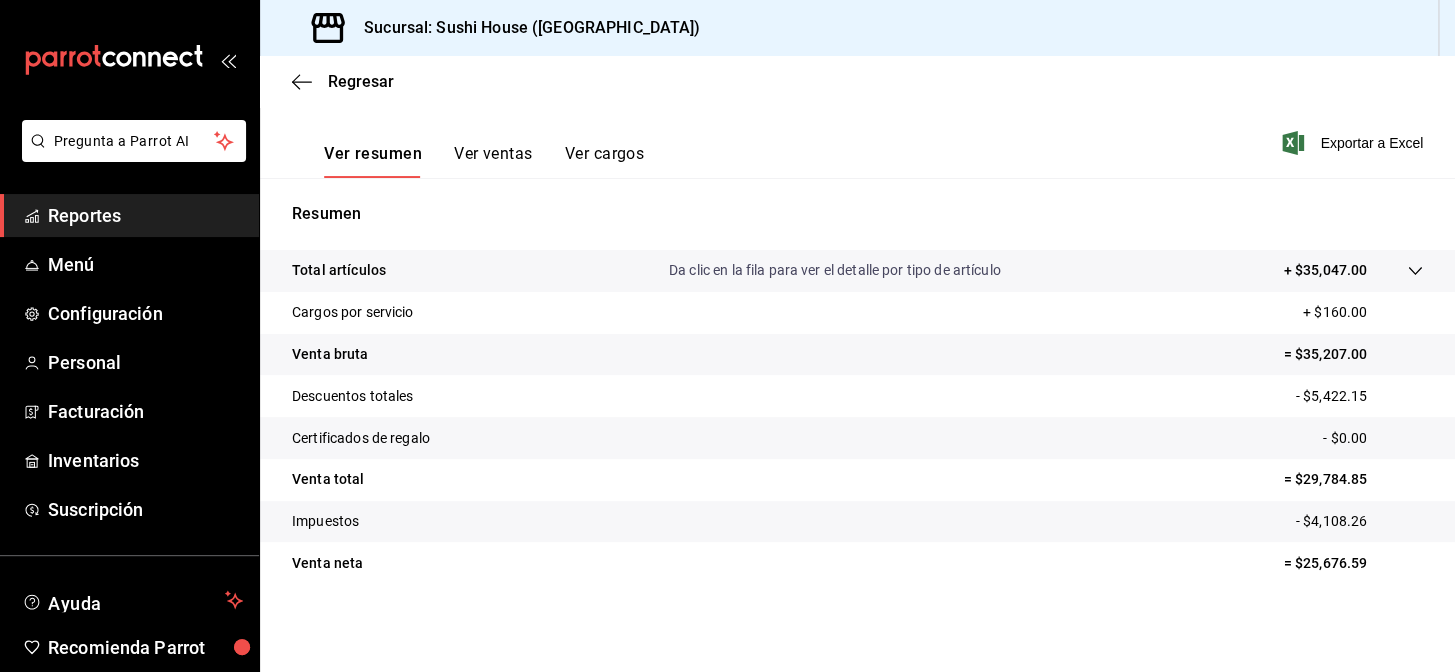 scroll, scrollTop: 13, scrollLeft: 0, axis: vertical 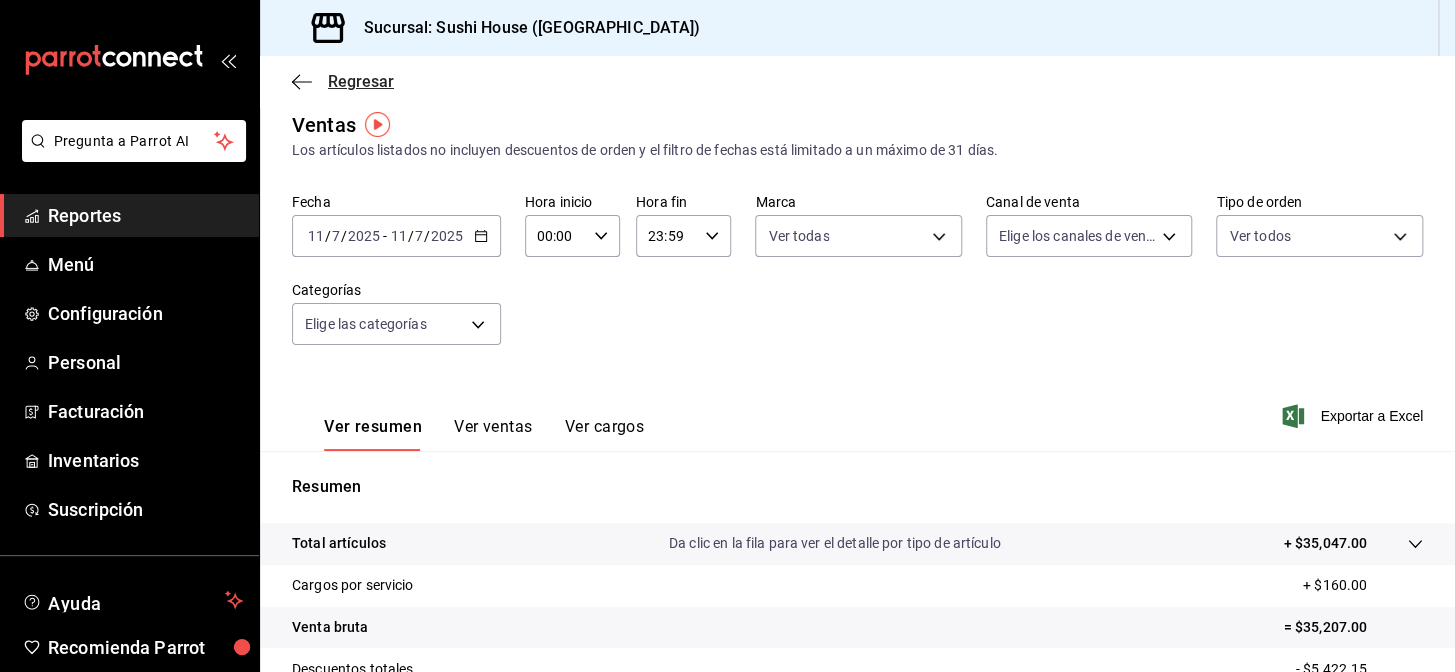 click on "Regresar" at bounding box center (361, 81) 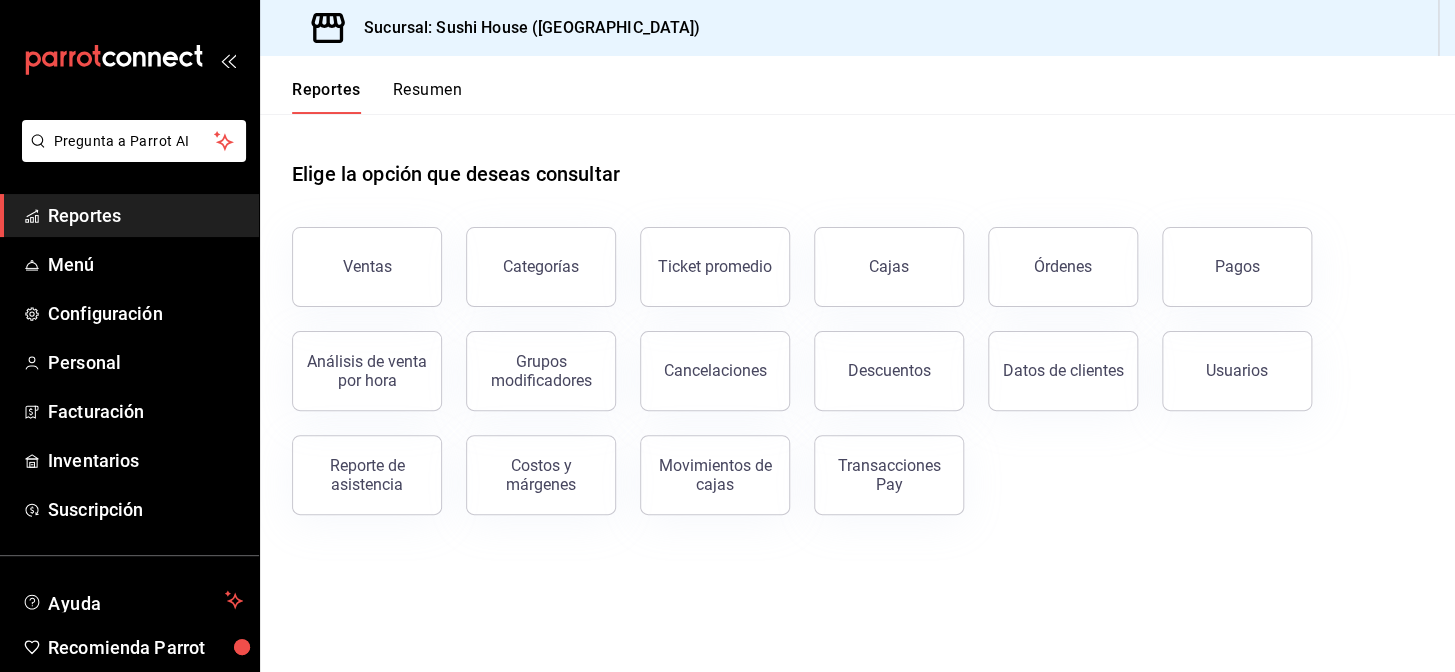 click on "Resumen" at bounding box center (427, 97) 